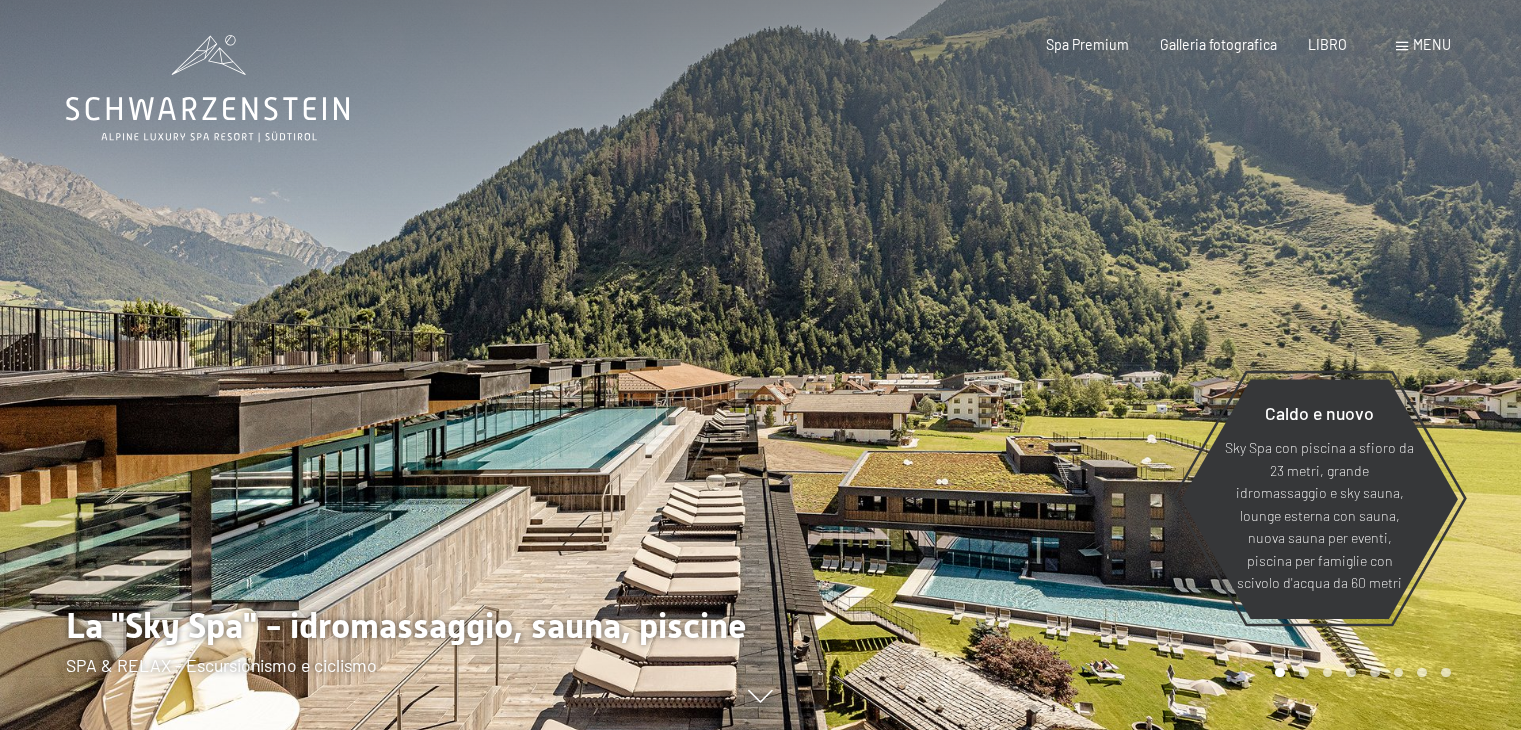 scroll, scrollTop: 0, scrollLeft: 0, axis: both 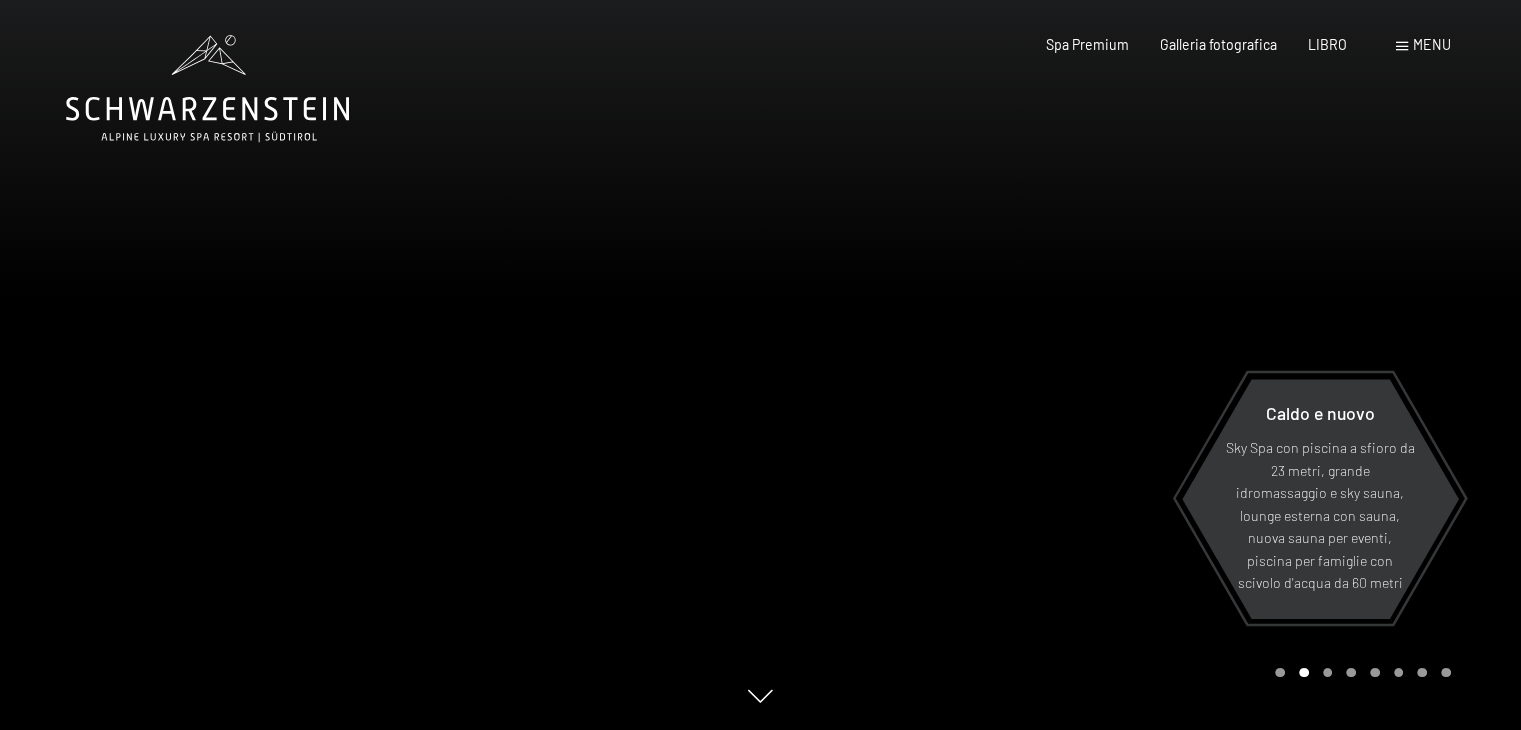 click at bounding box center [1141, 365] 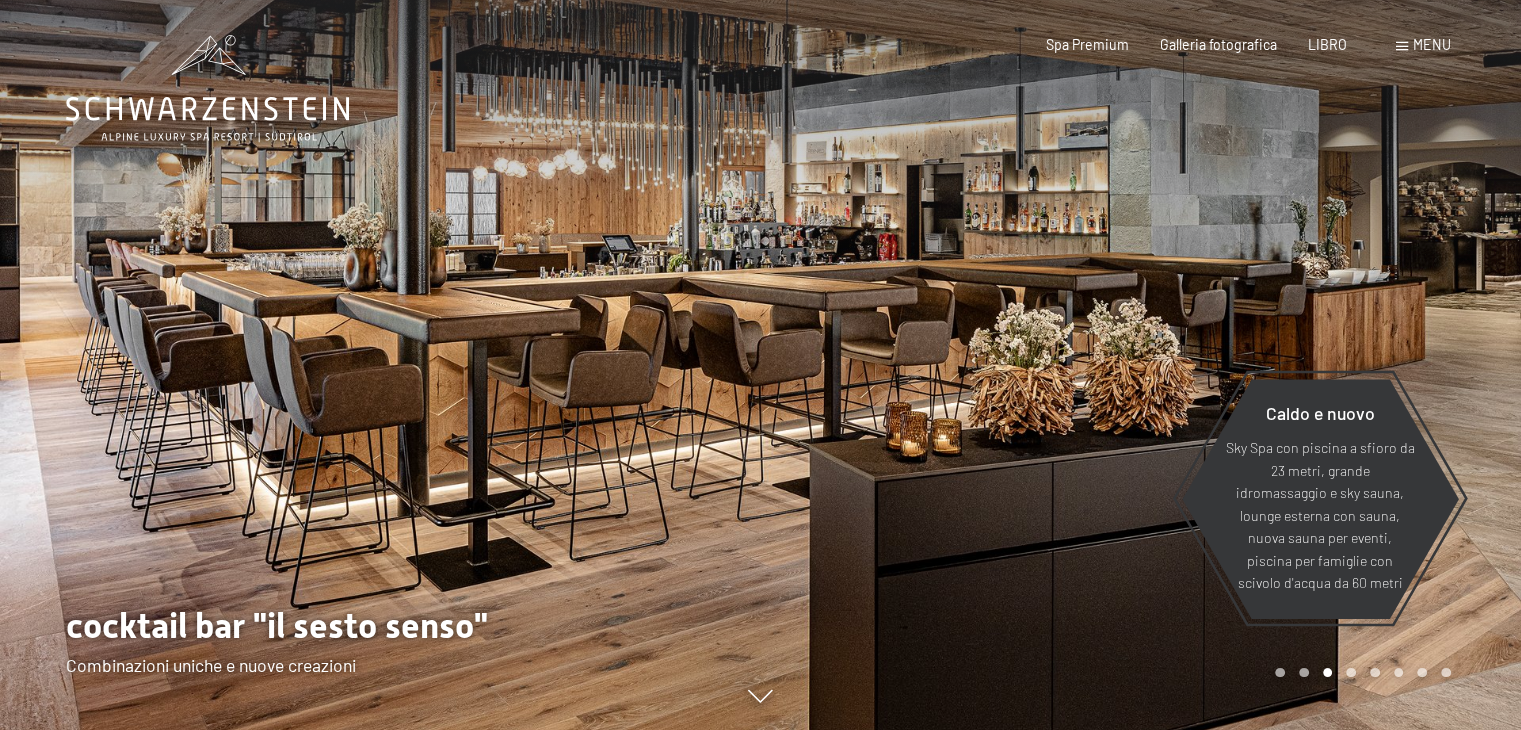 click at bounding box center (1141, 365) 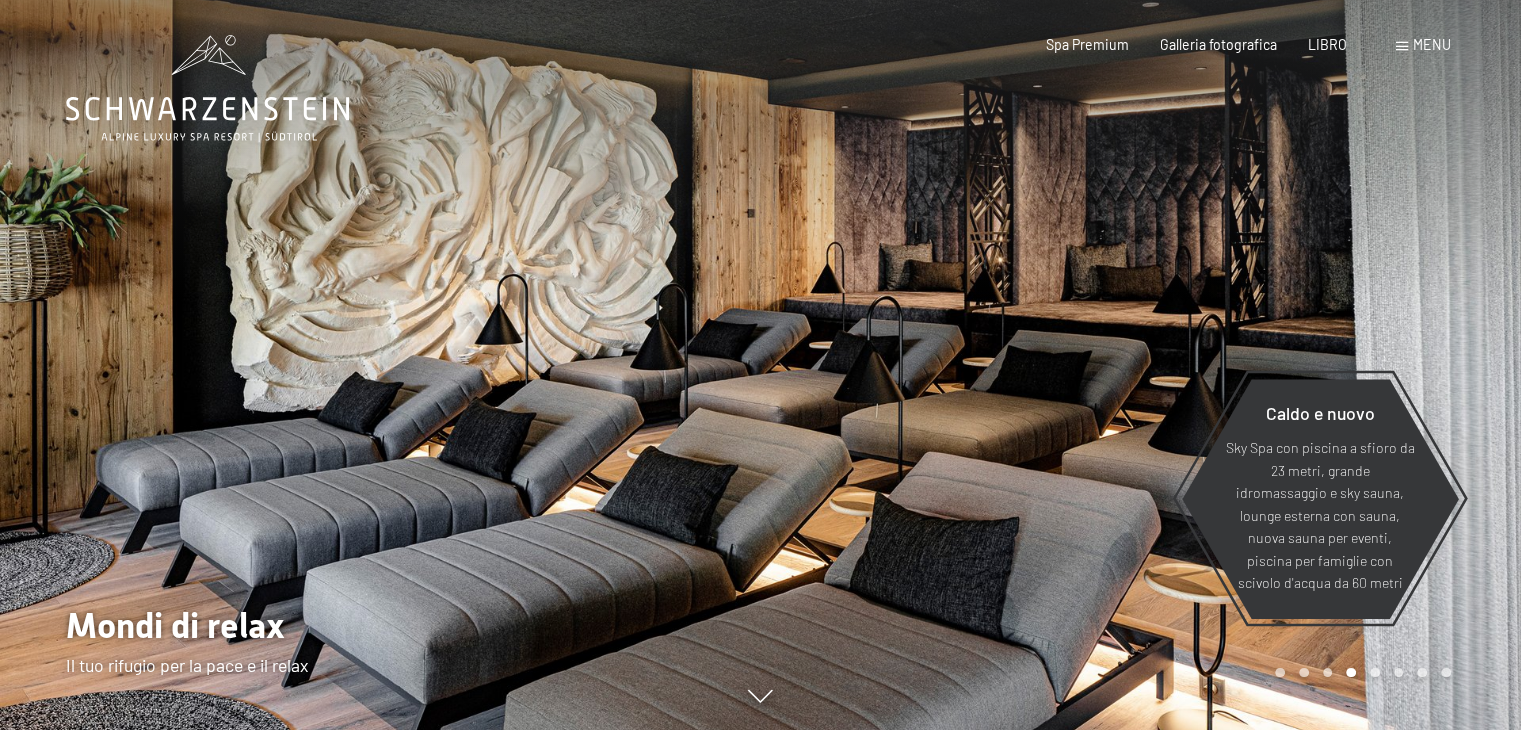 click at bounding box center (1141, 365) 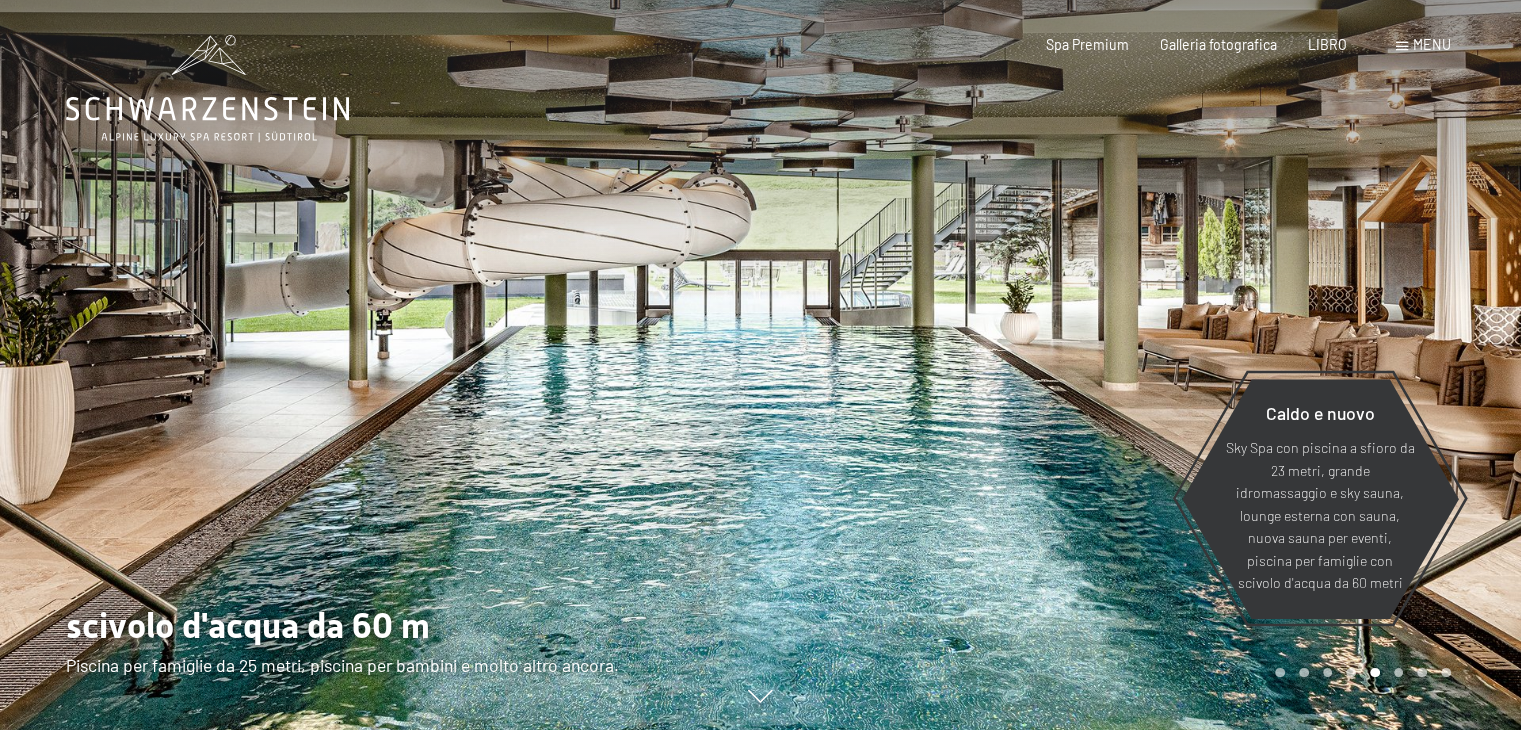 click at bounding box center [1141, 365] 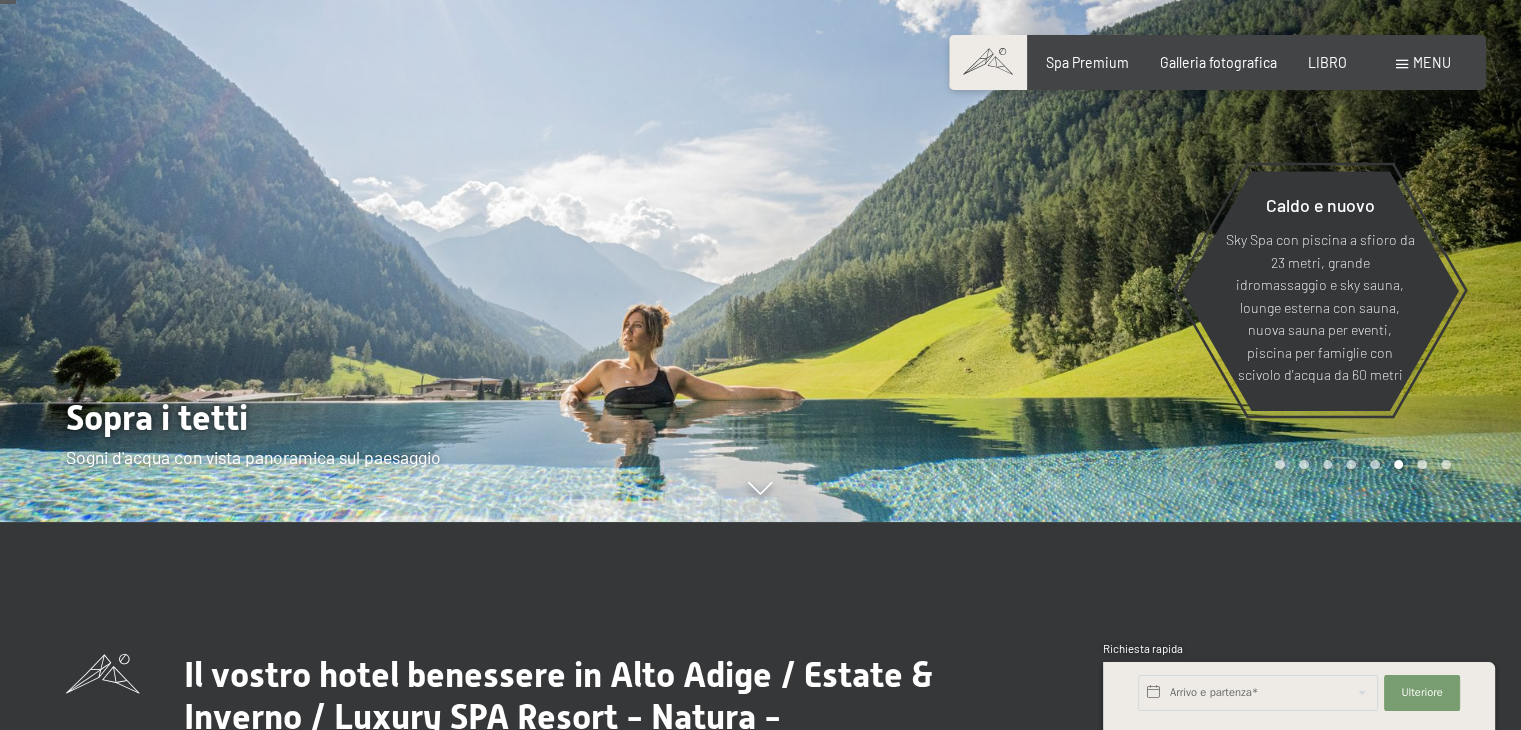 scroll, scrollTop: 100, scrollLeft: 0, axis: vertical 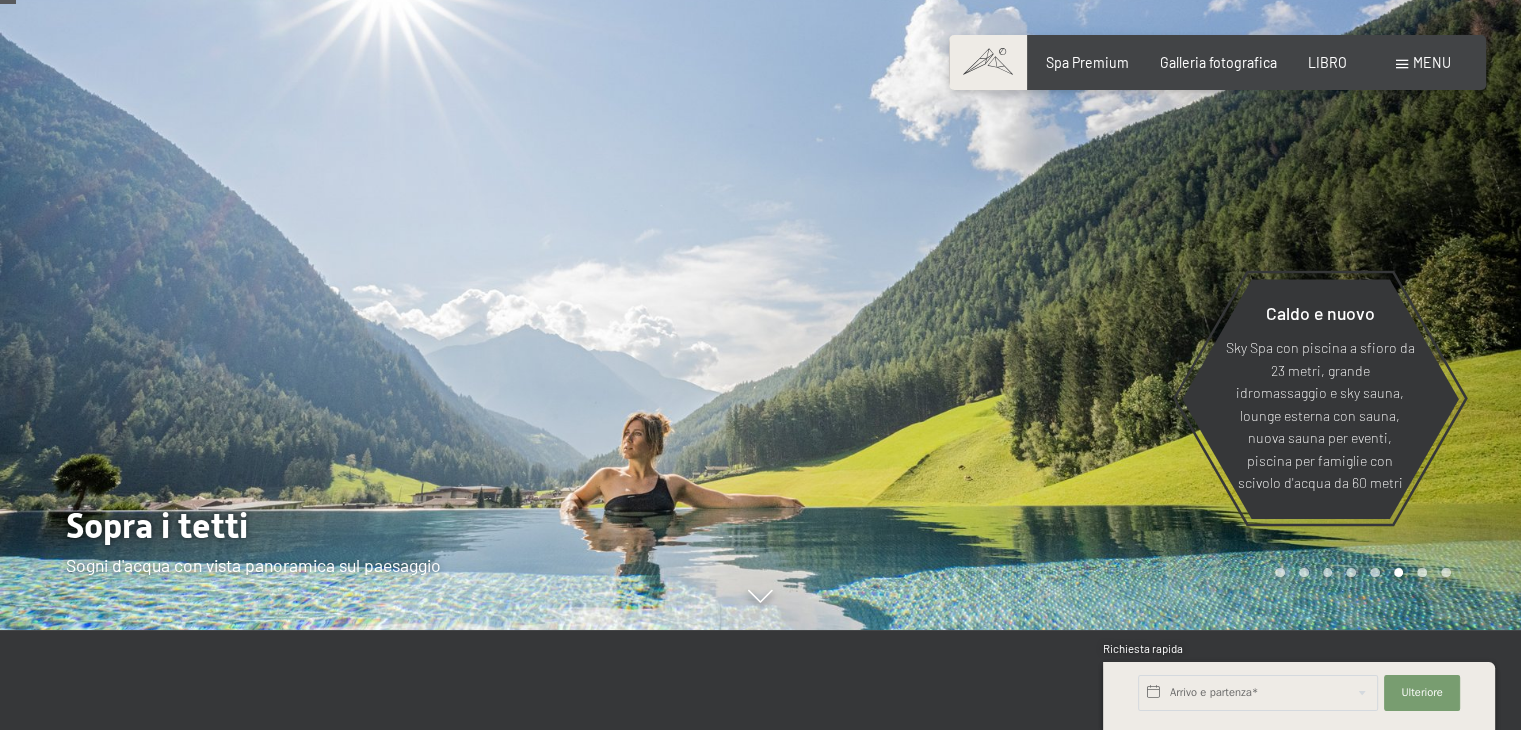 click at bounding box center (1141, 265) 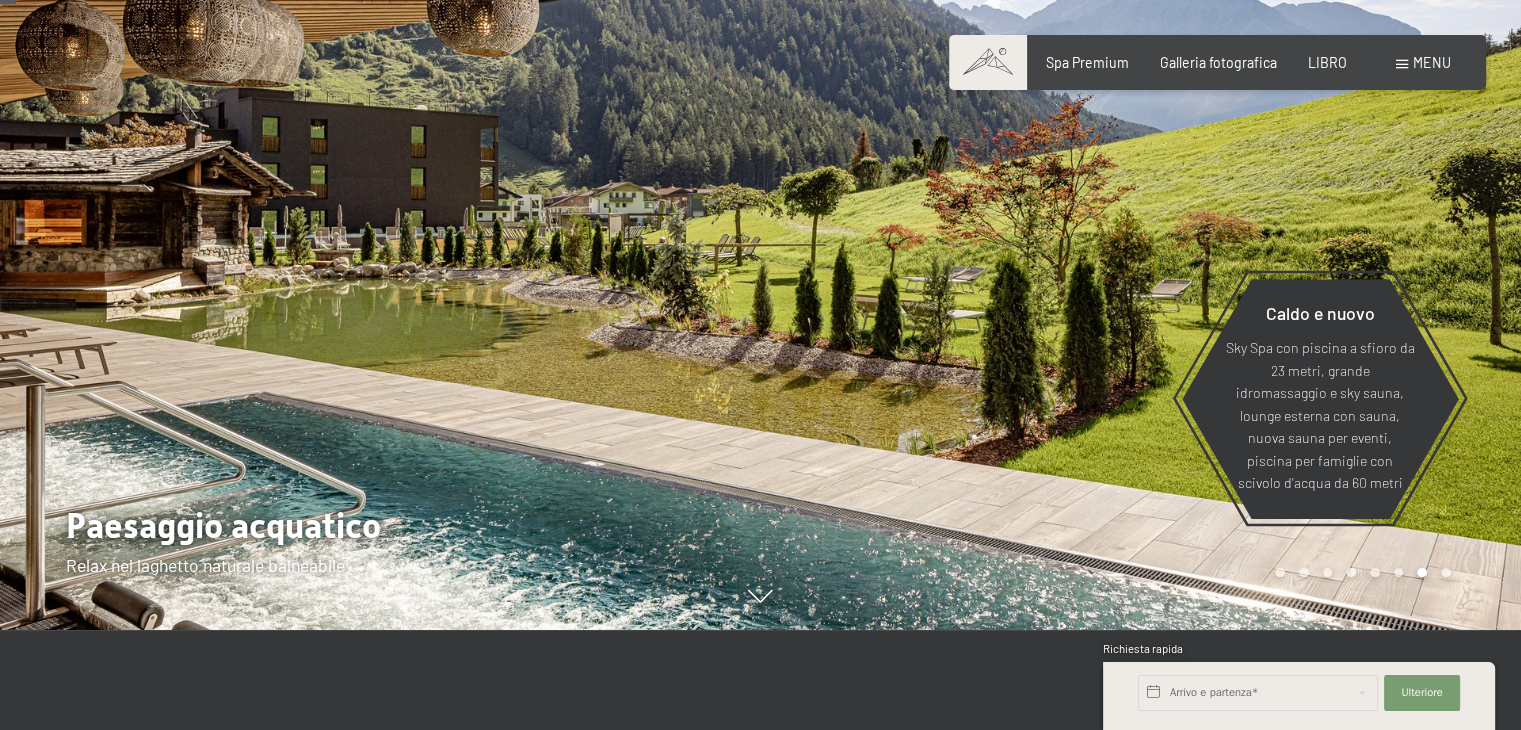 click at bounding box center [1141, 265] 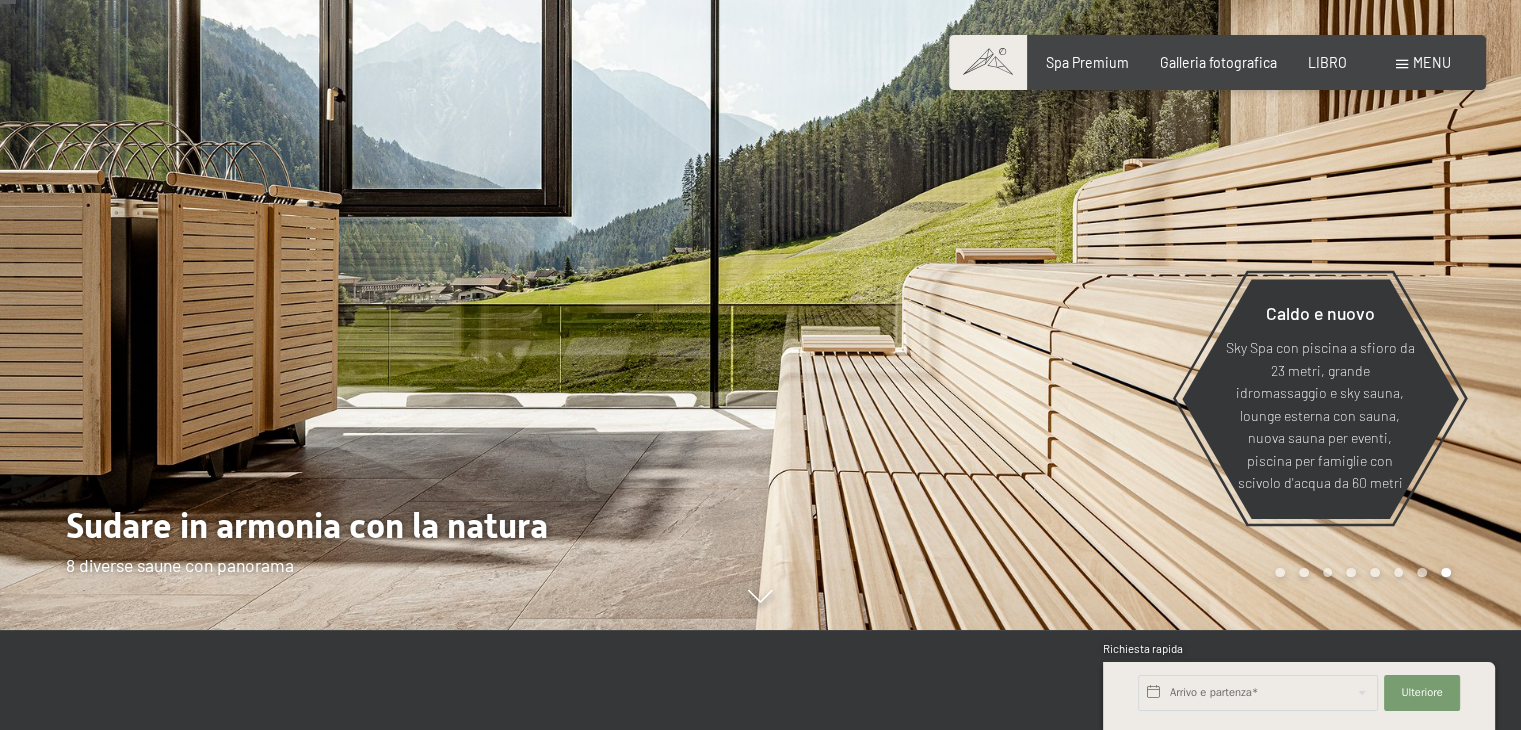 click at bounding box center [380, 265] 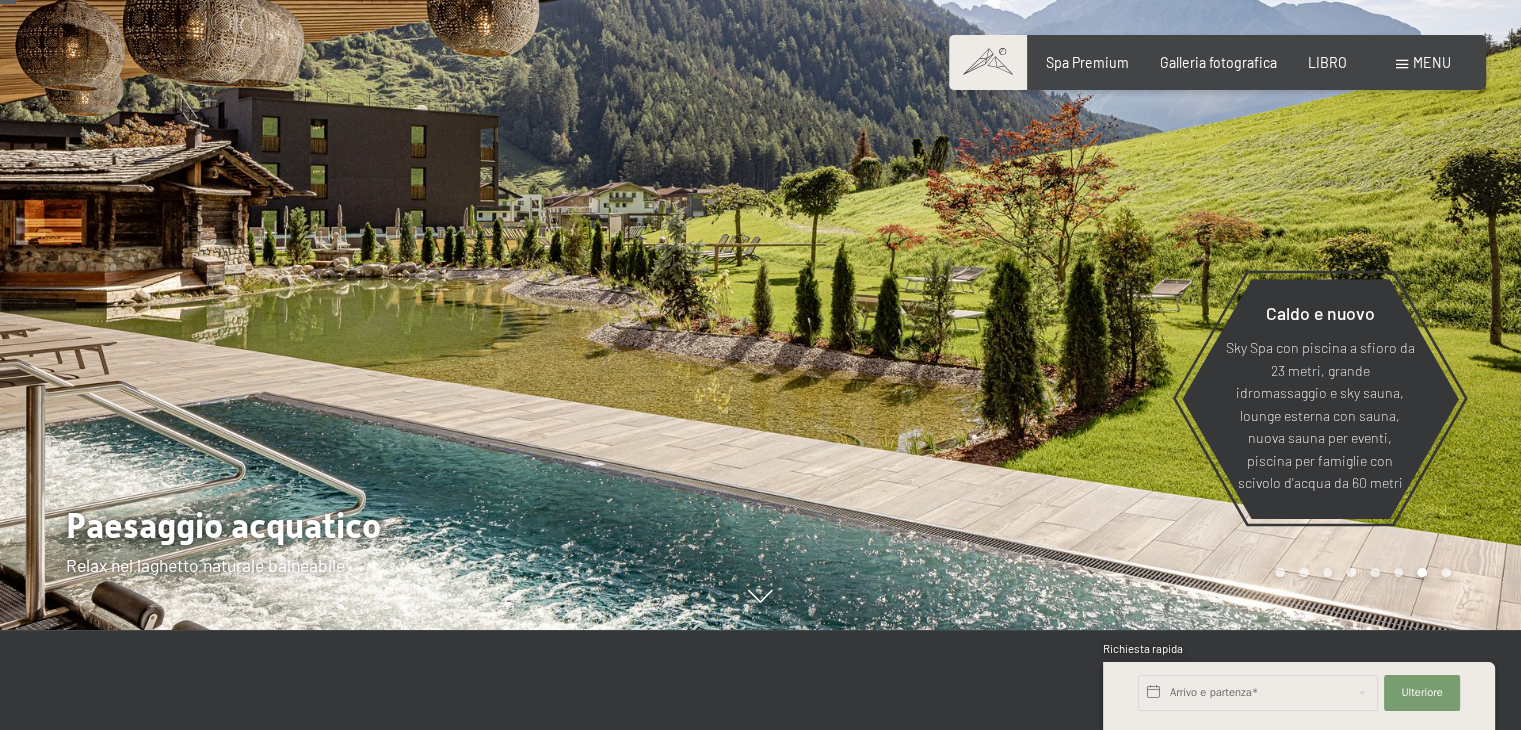 click at bounding box center [1141, 265] 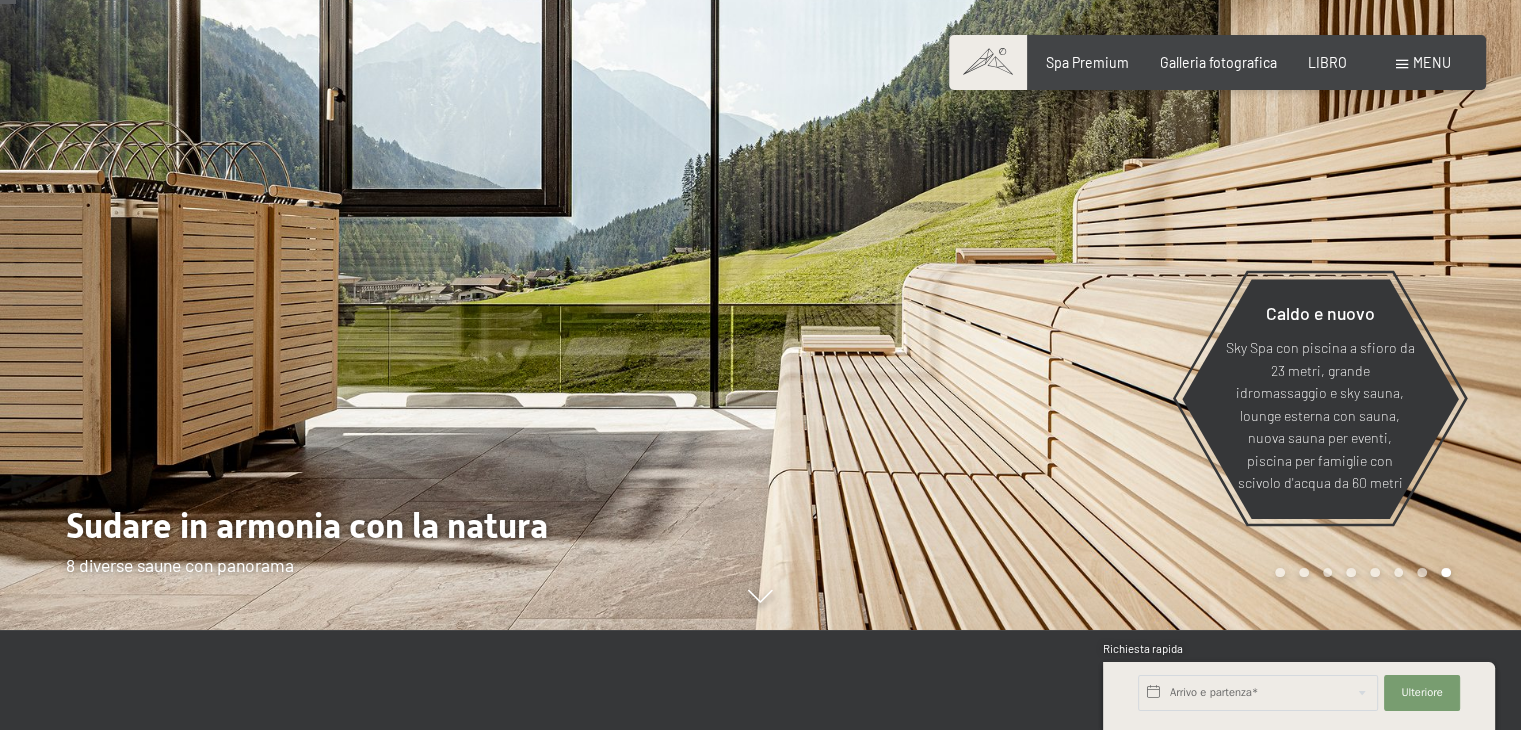 click at bounding box center [380, 265] 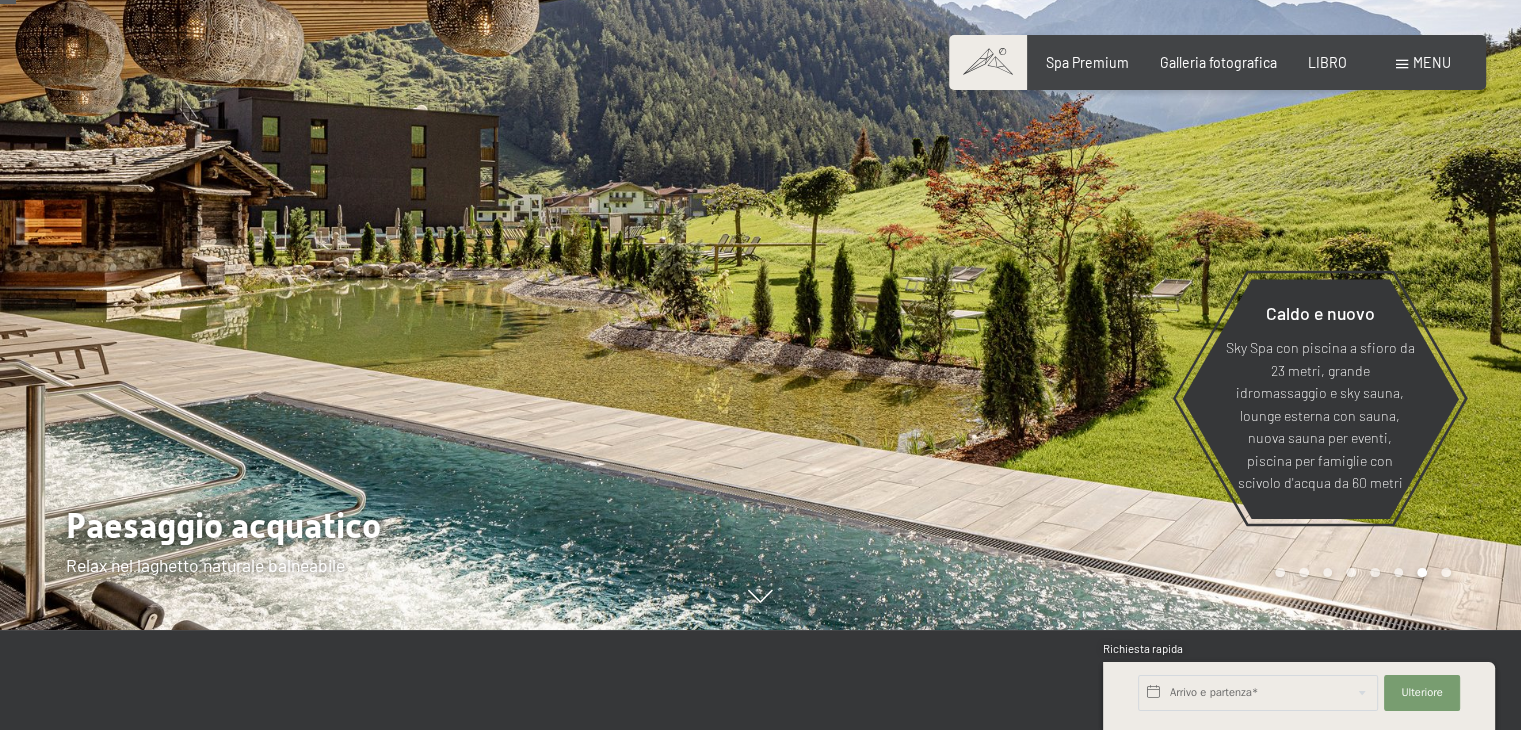 click at bounding box center [380, 265] 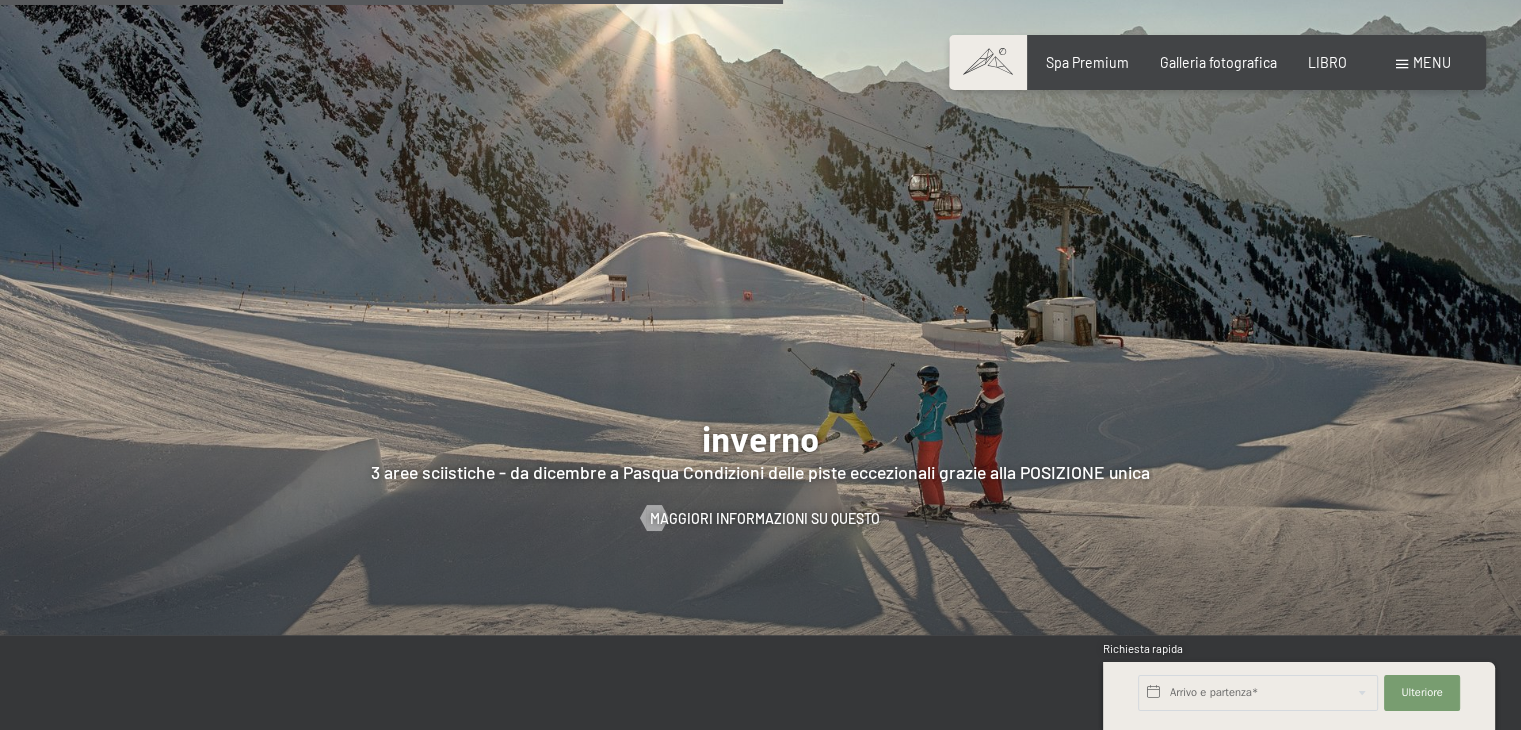 scroll, scrollTop: 4400, scrollLeft: 0, axis: vertical 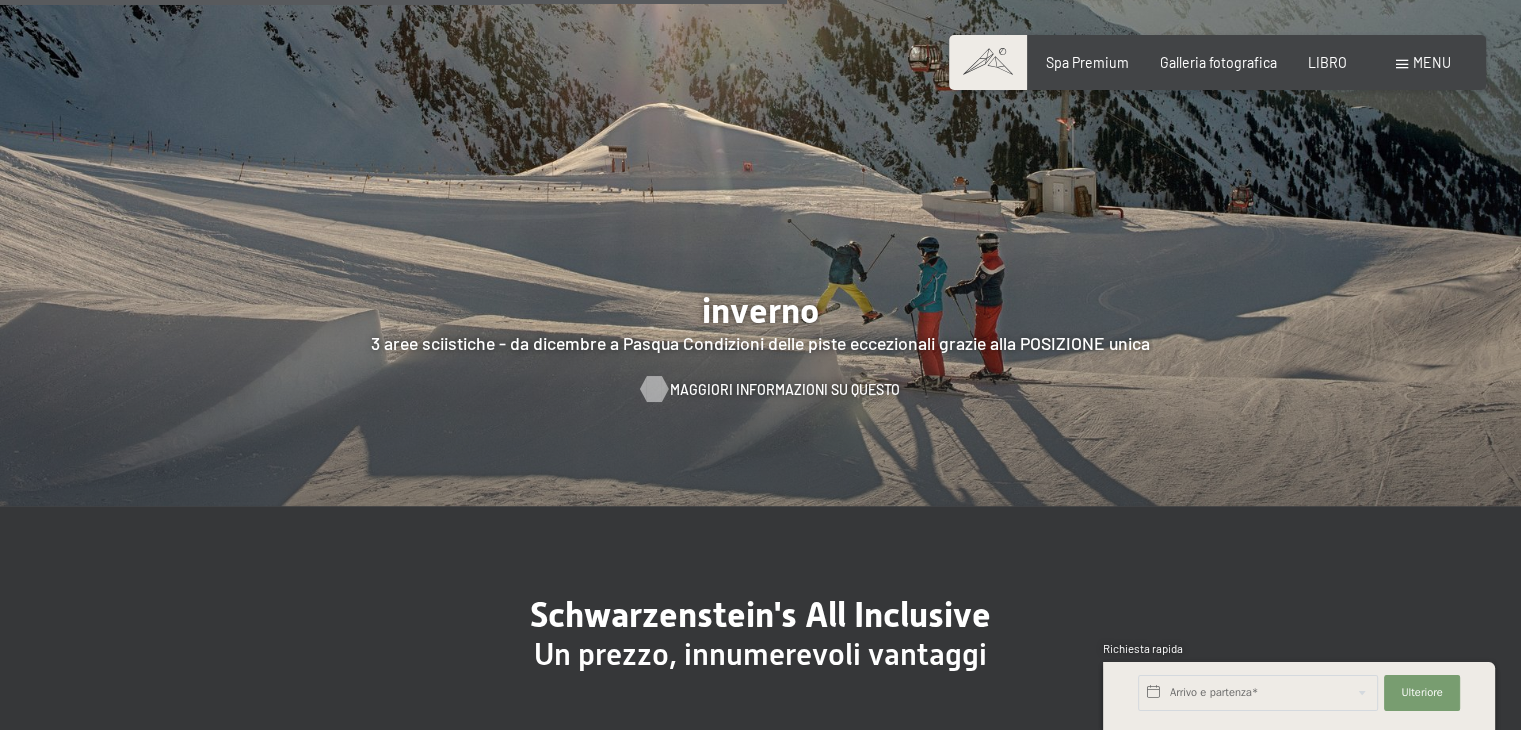 click on "Maggiori informazioni su questo" at bounding box center (785, 389) 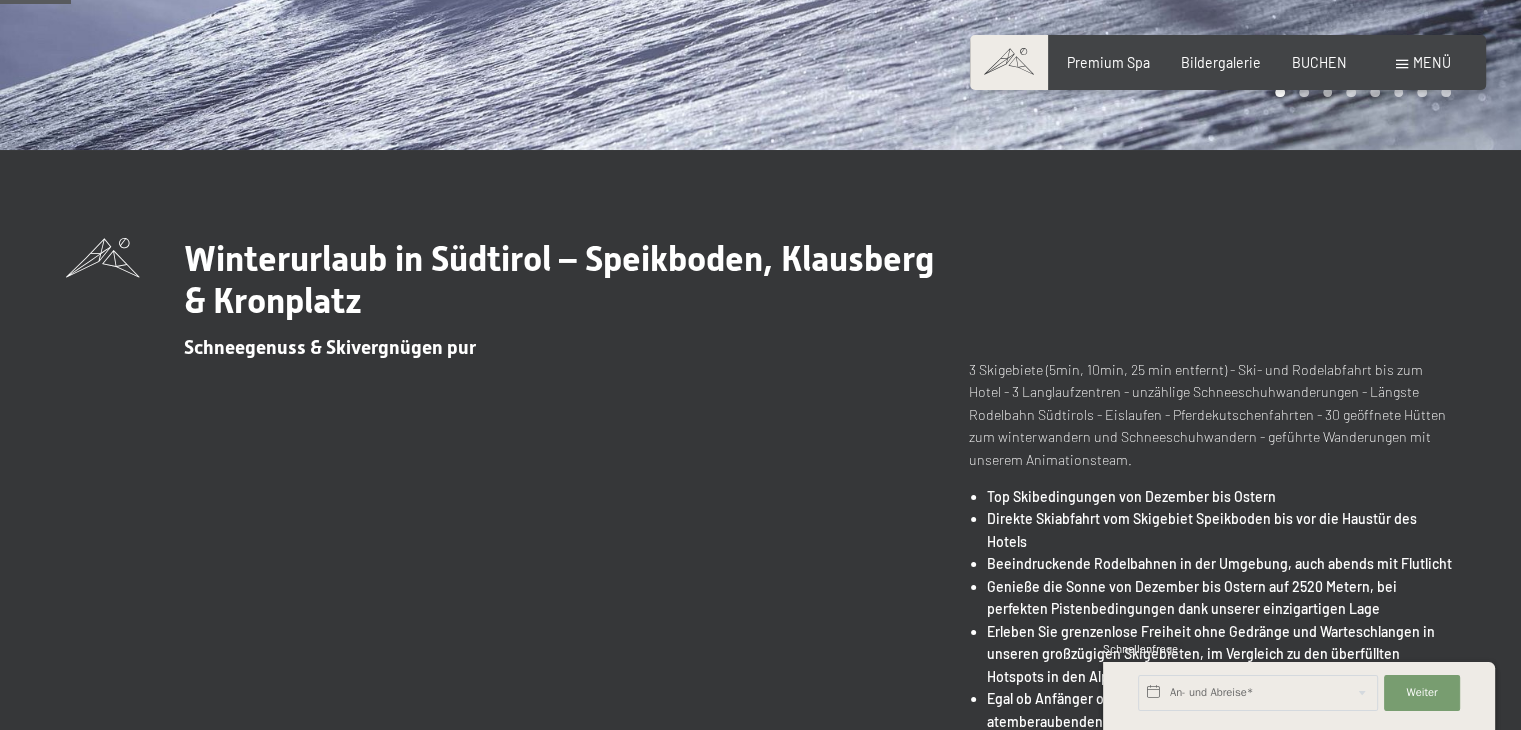 scroll, scrollTop: 500, scrollLeft: 0, axis: vertical 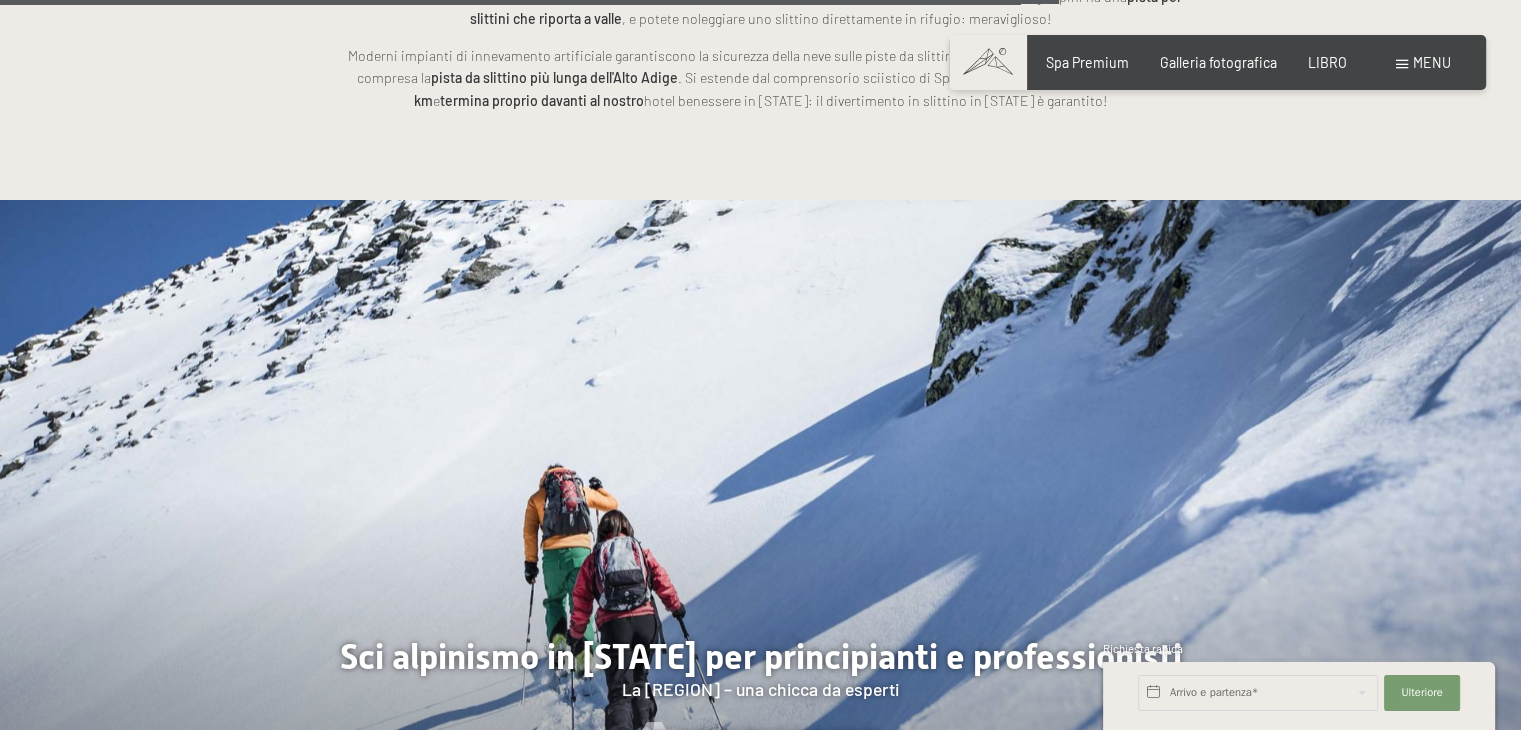 click on "menu" at bounding box center (1432, 62) 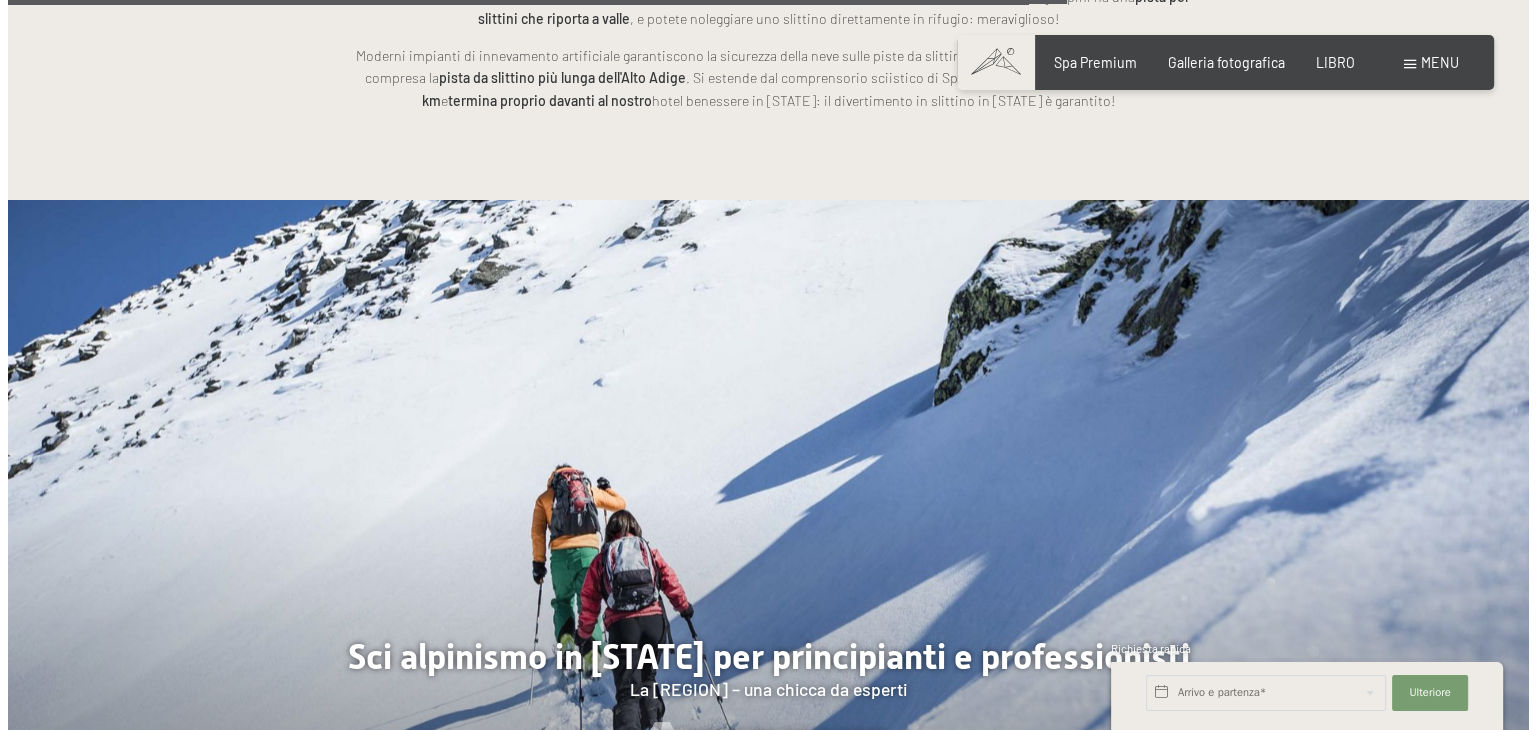 scroll, scrollTop: 4418, scrollLeft: 0, axis: vertical 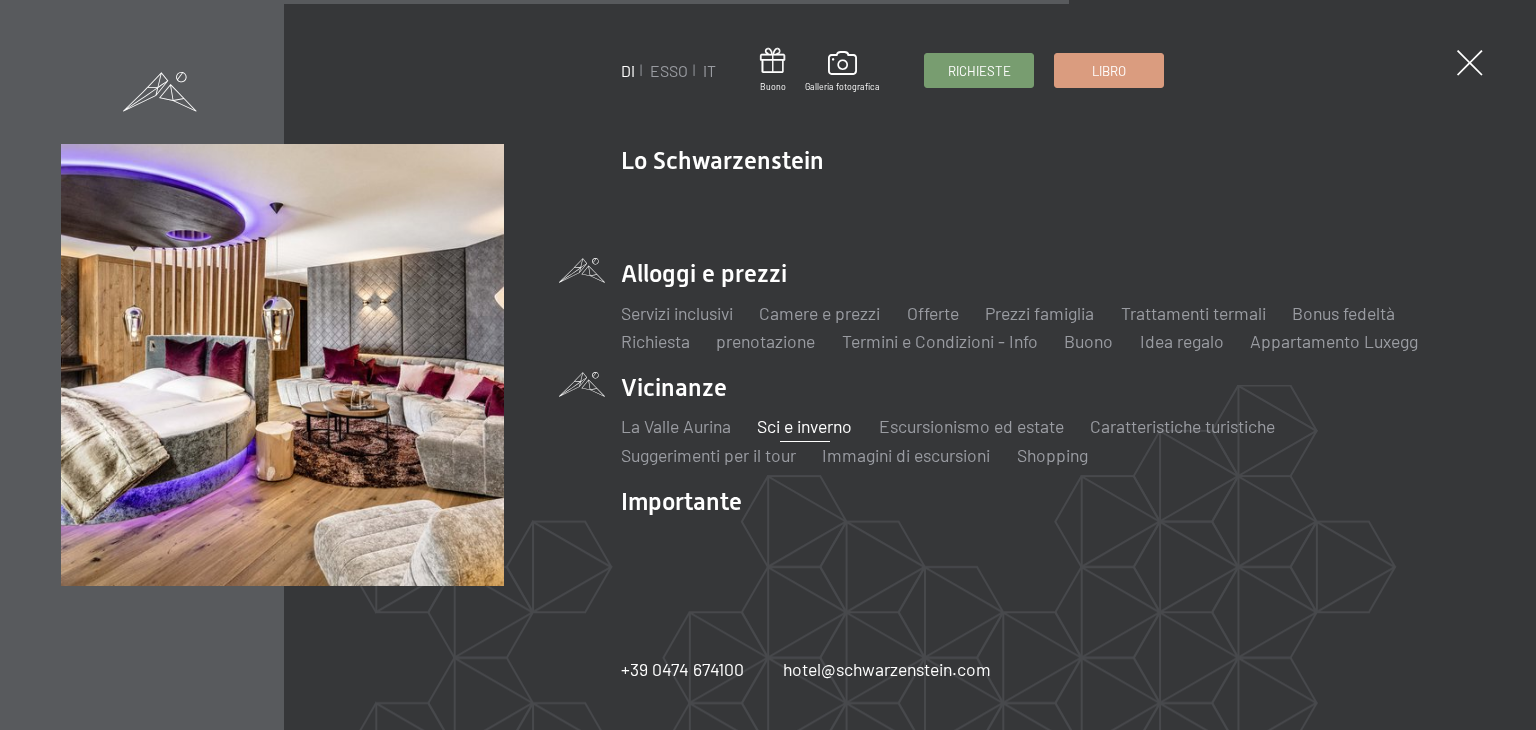 click on "Alloggi e prezzi         Servizi inclusivi       Camere e prezzi       lista           Offerte       lista           Prezzi famiglia       Trattamenti termali       Bonus fedeltà       Richiesta       prenotazione       Termini e Condizioni - Info       Buono       Idea regalo       Appartamento Luxegg" at bounding box center [1048, 305] 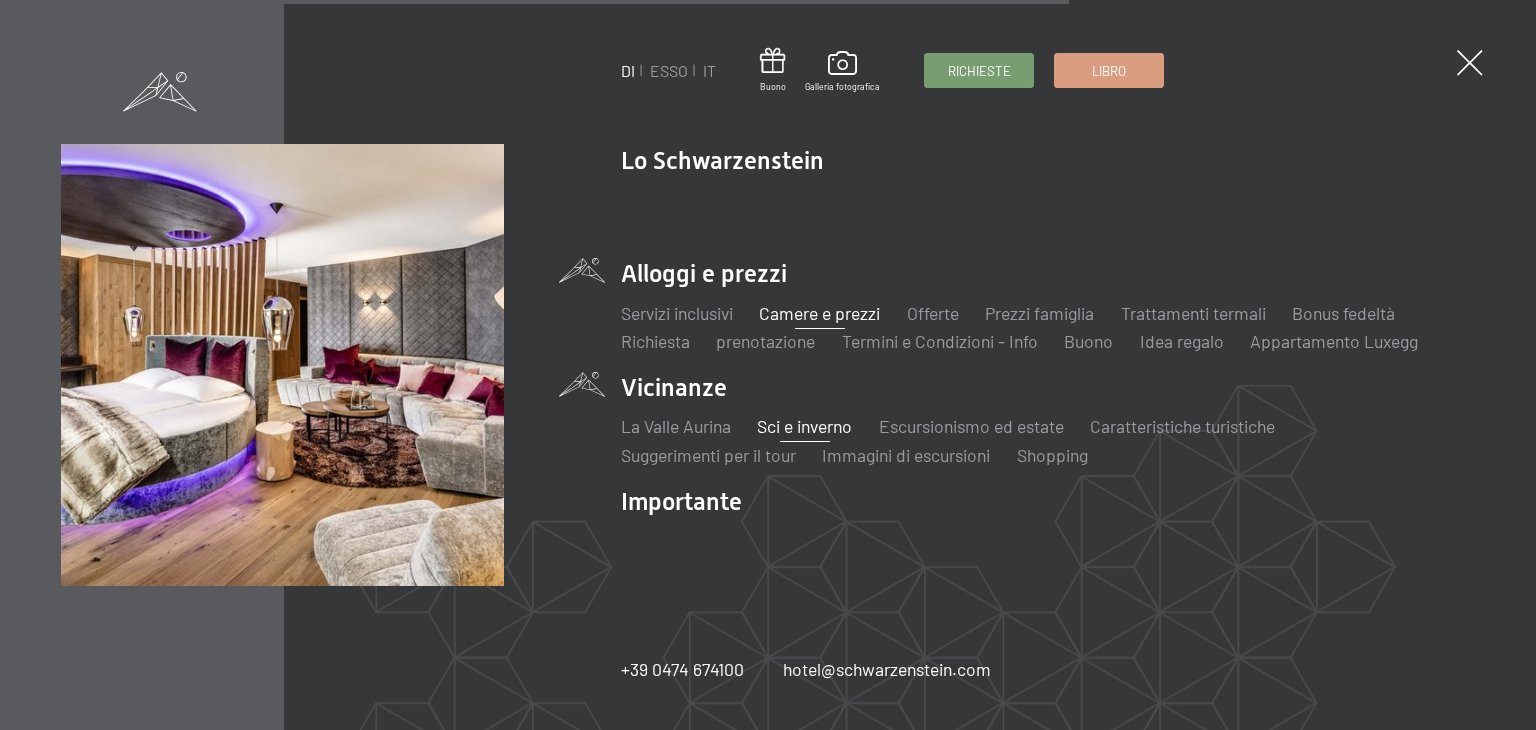 click on "Camere e prezzi" at bounding box center [819, 313] 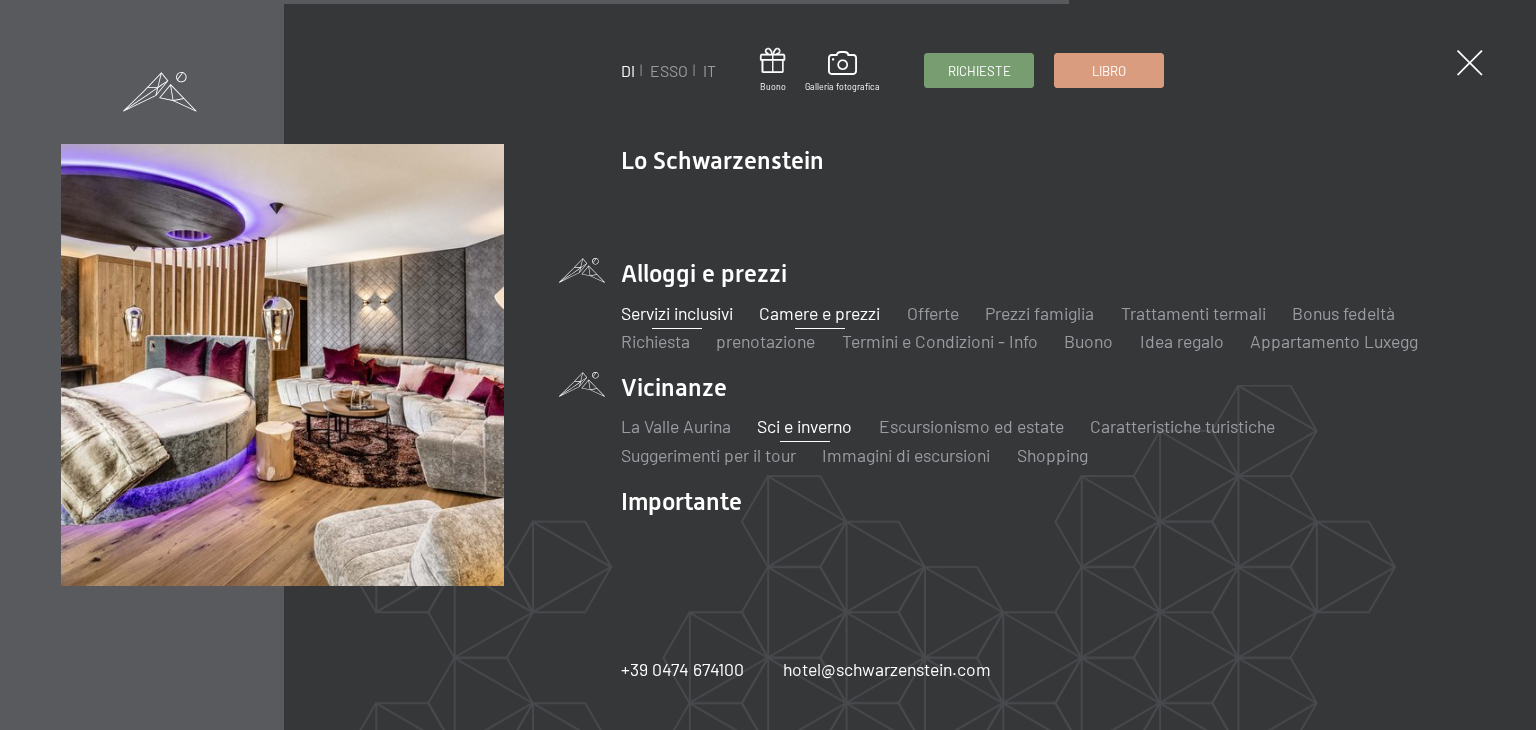 click on "Servizi inclusivi" at bounding box center [677, 313] 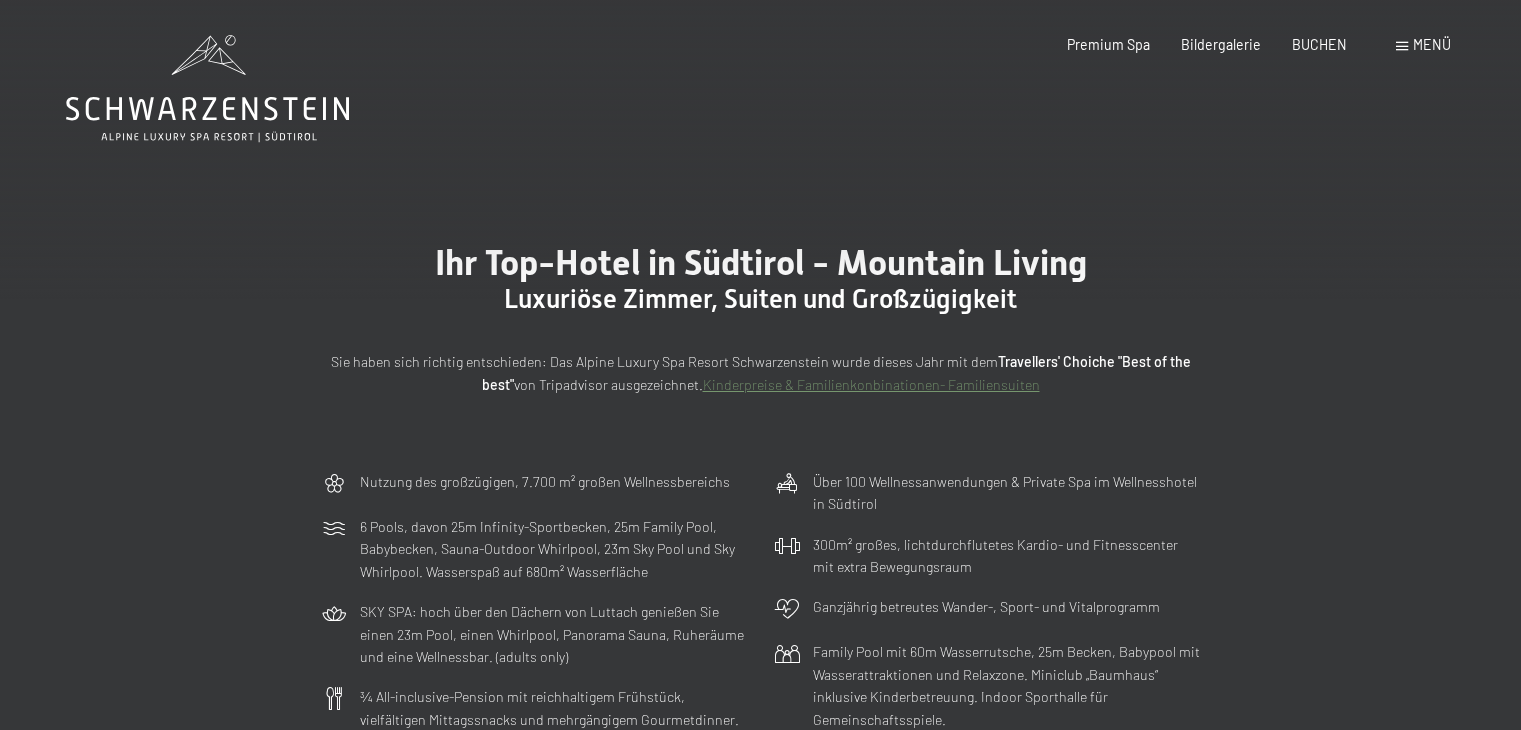 scroll, scrollTop: 0, scrollLeft: 0, axis: both 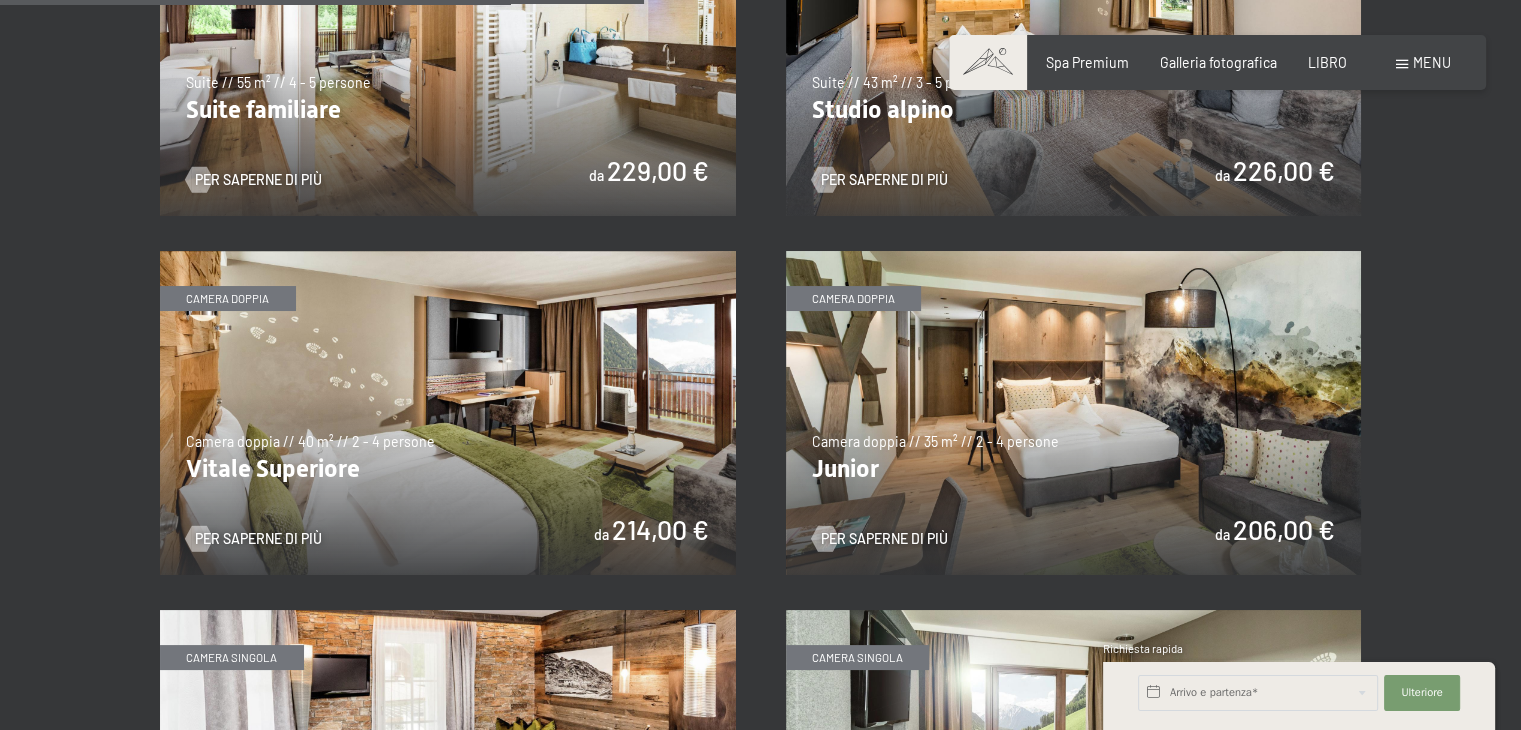 click at bounding box center (448, 413) 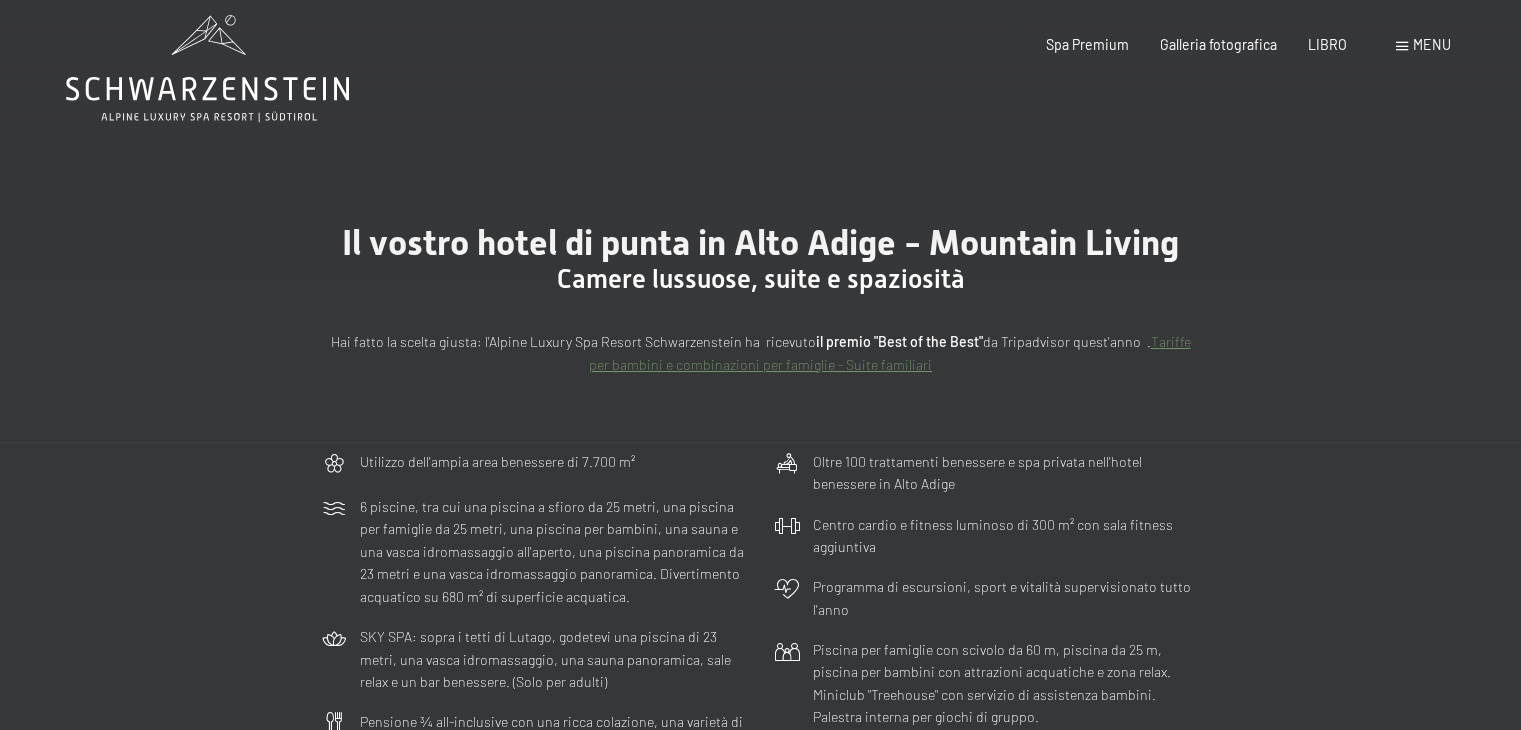 scroll, scrollTop: 0, scrollLeft: 0, axis: both 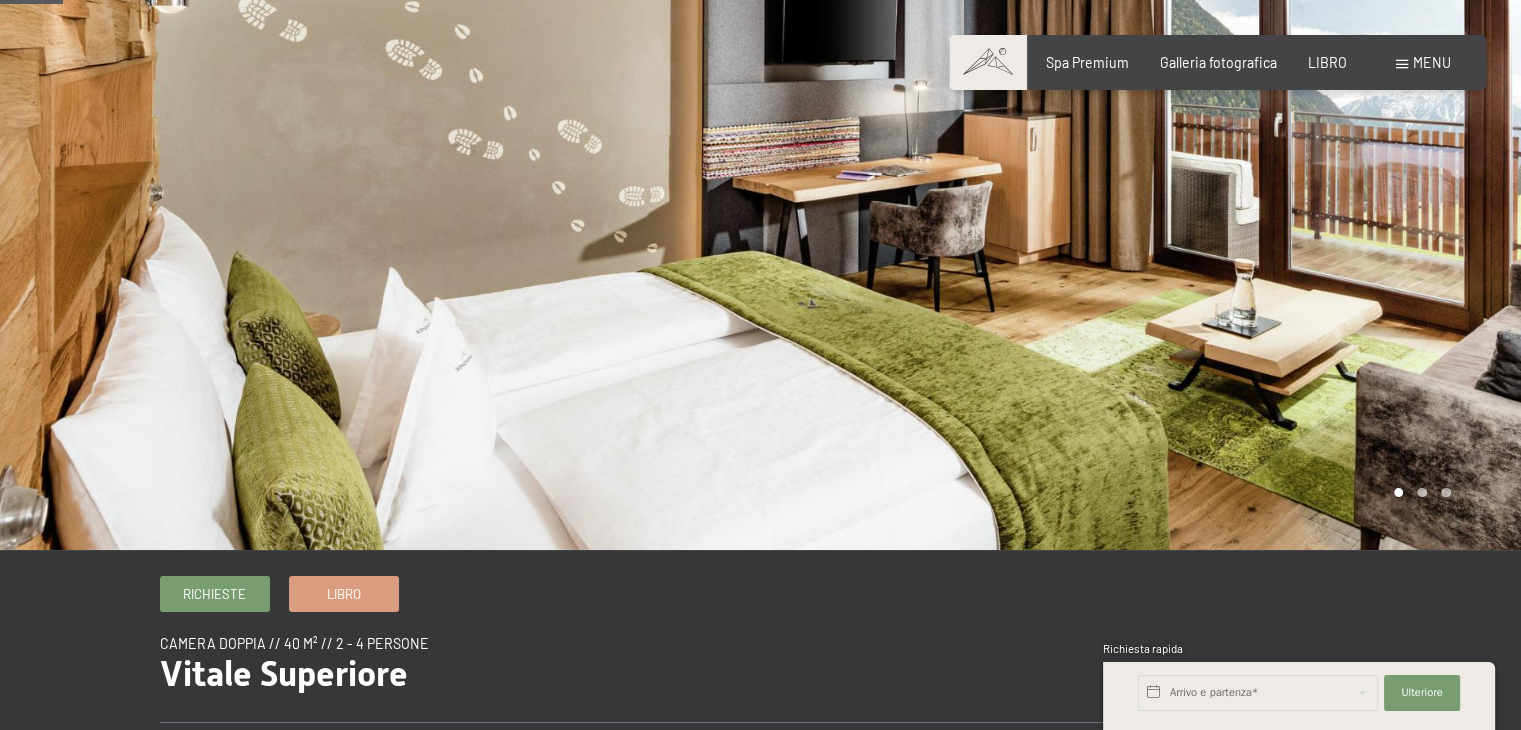 click at bounding box center [1141, 225] 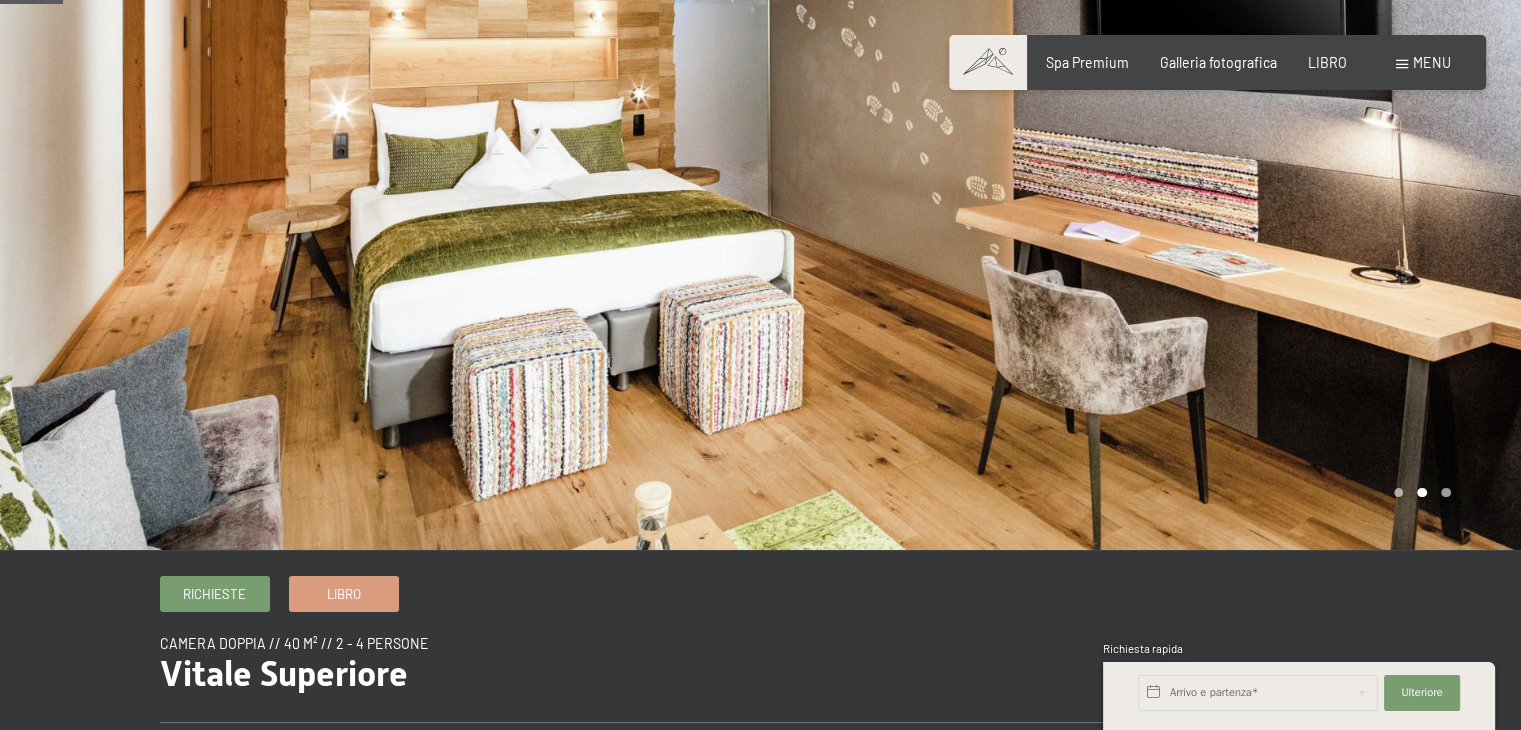 click at bounding box center (1141, 225) 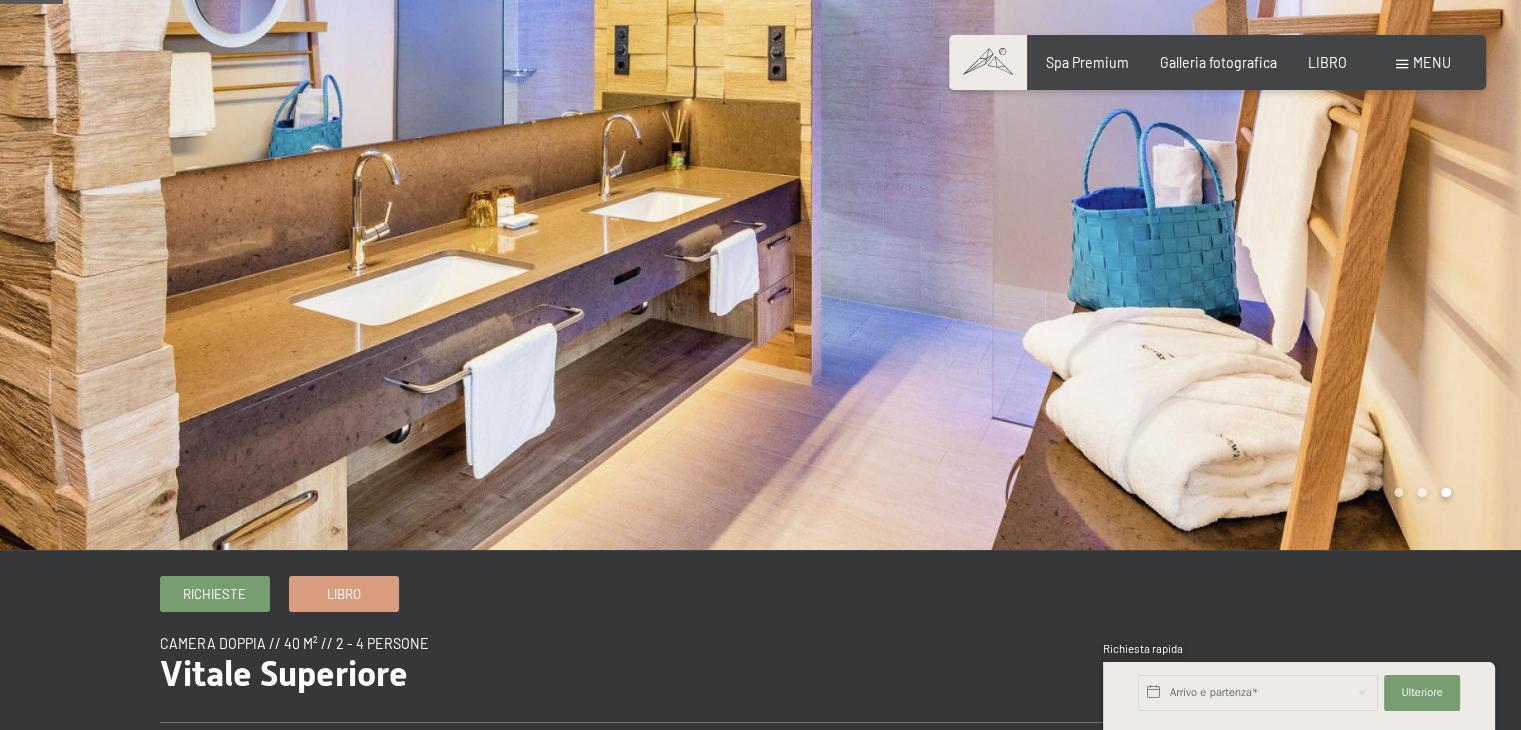 click at bounding box center (1141, 225) 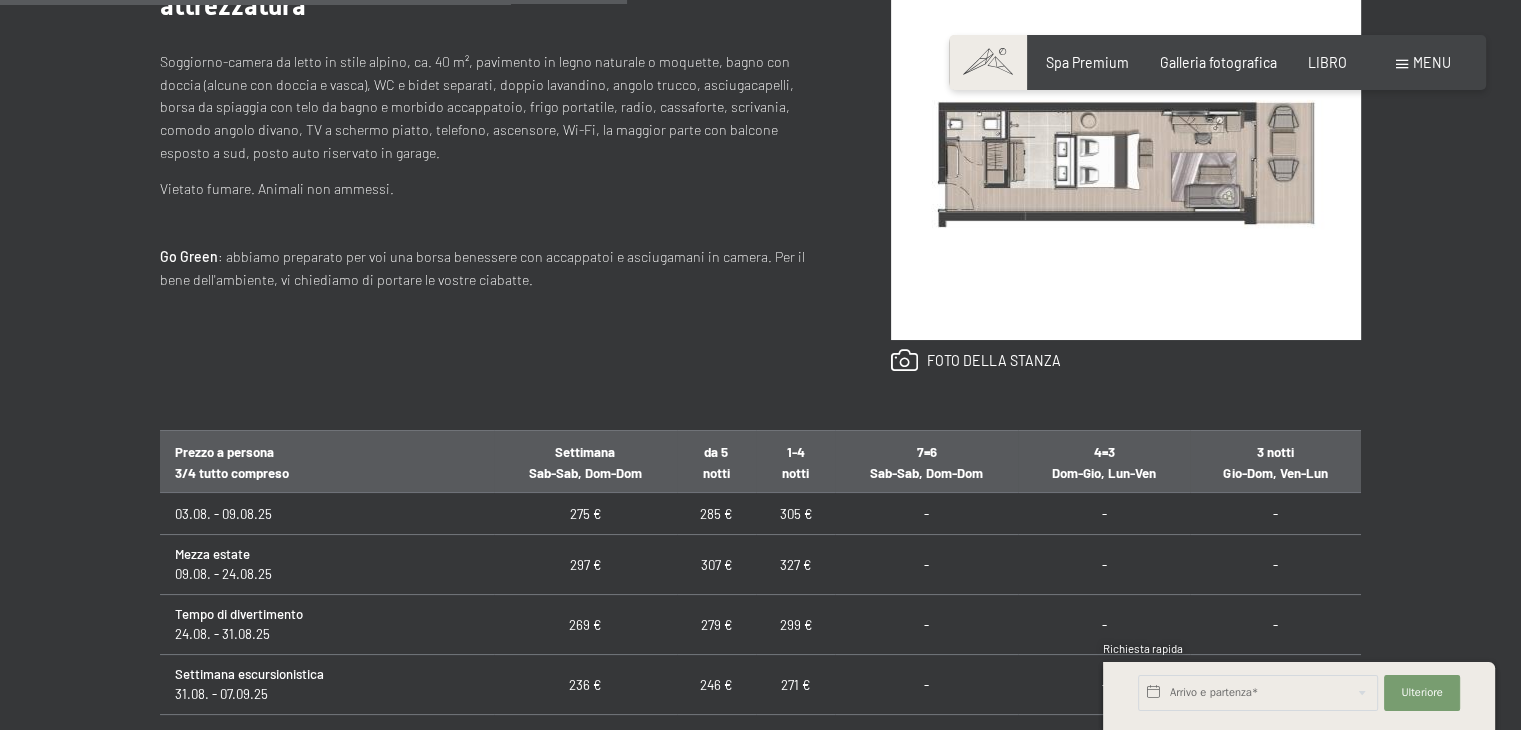 scroll, scrollTop: 1000, scrollLeft: 0, axis: vertical 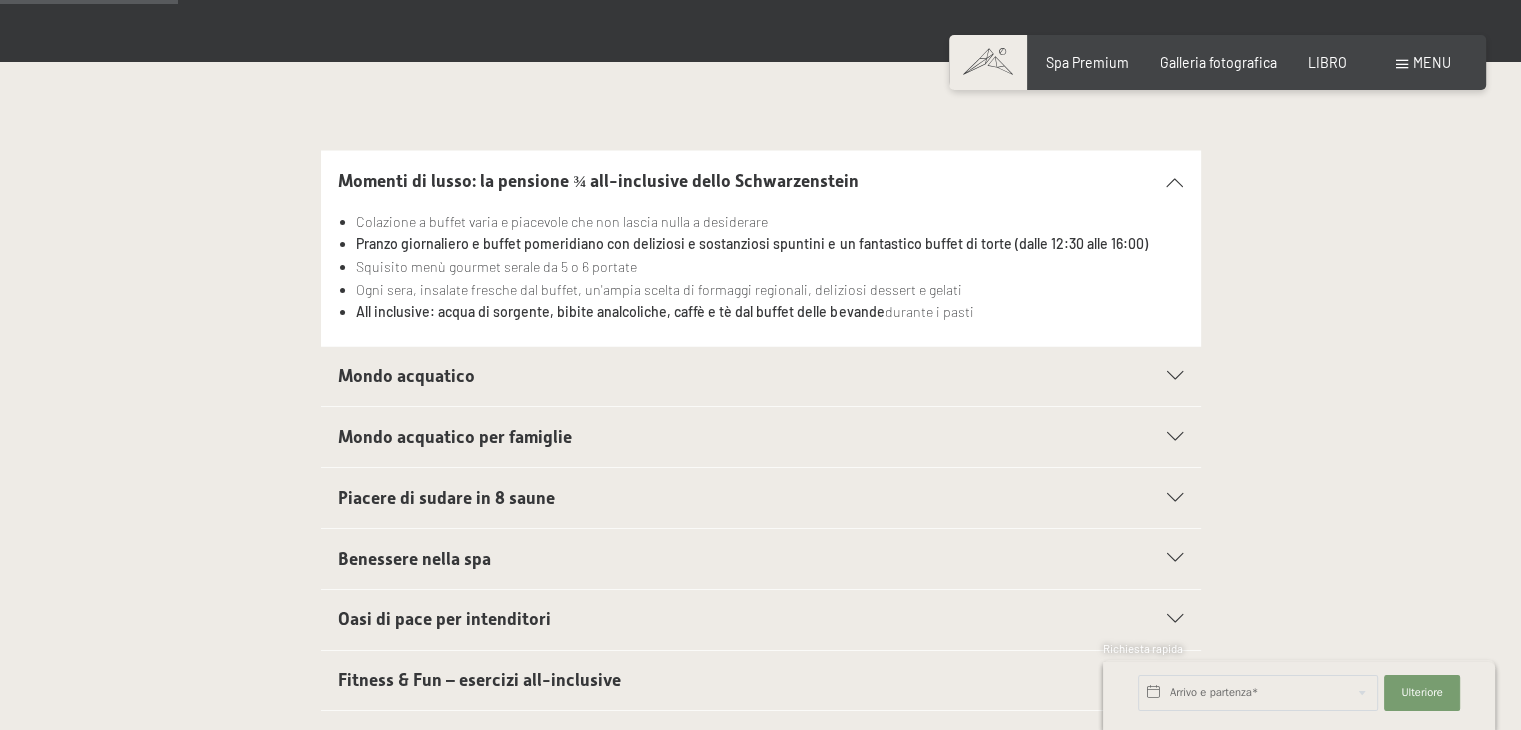 click on "Mondo acquatico" at bounding box center (406, 376) 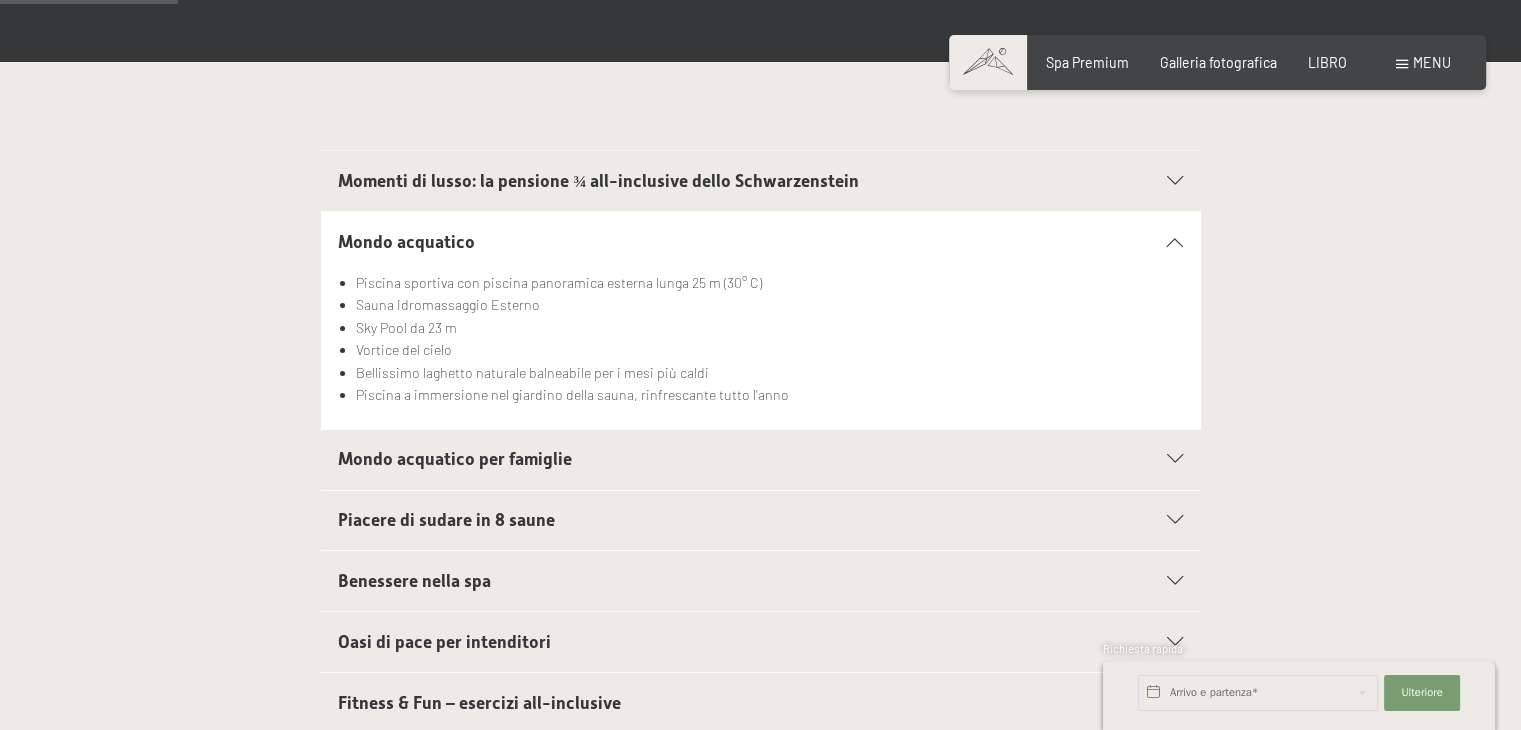 click on "Mondo acquatico per famiglie" at bounding box center (718, 459) 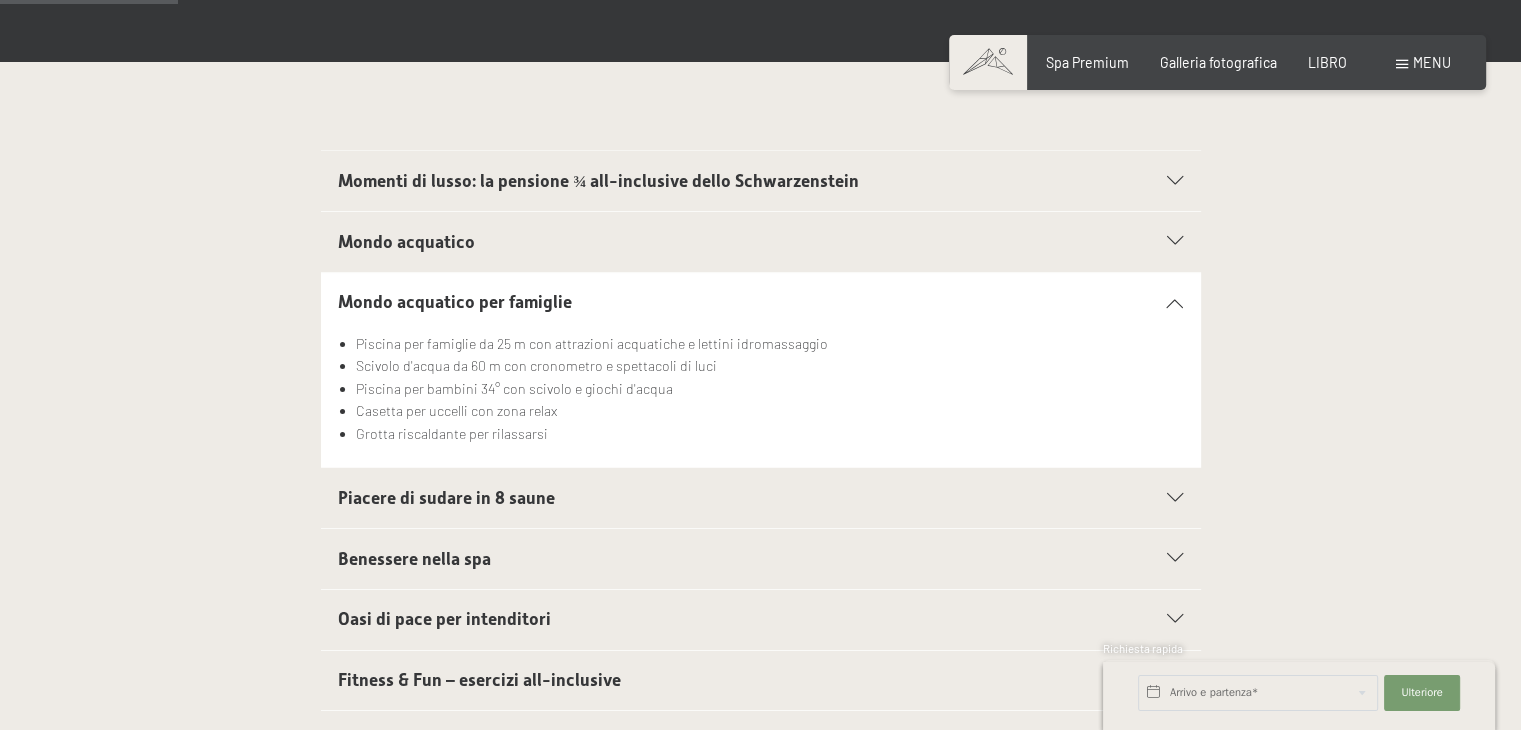 click on "Piacere di sudare in 8 saune" at bounding box center [718, 498] 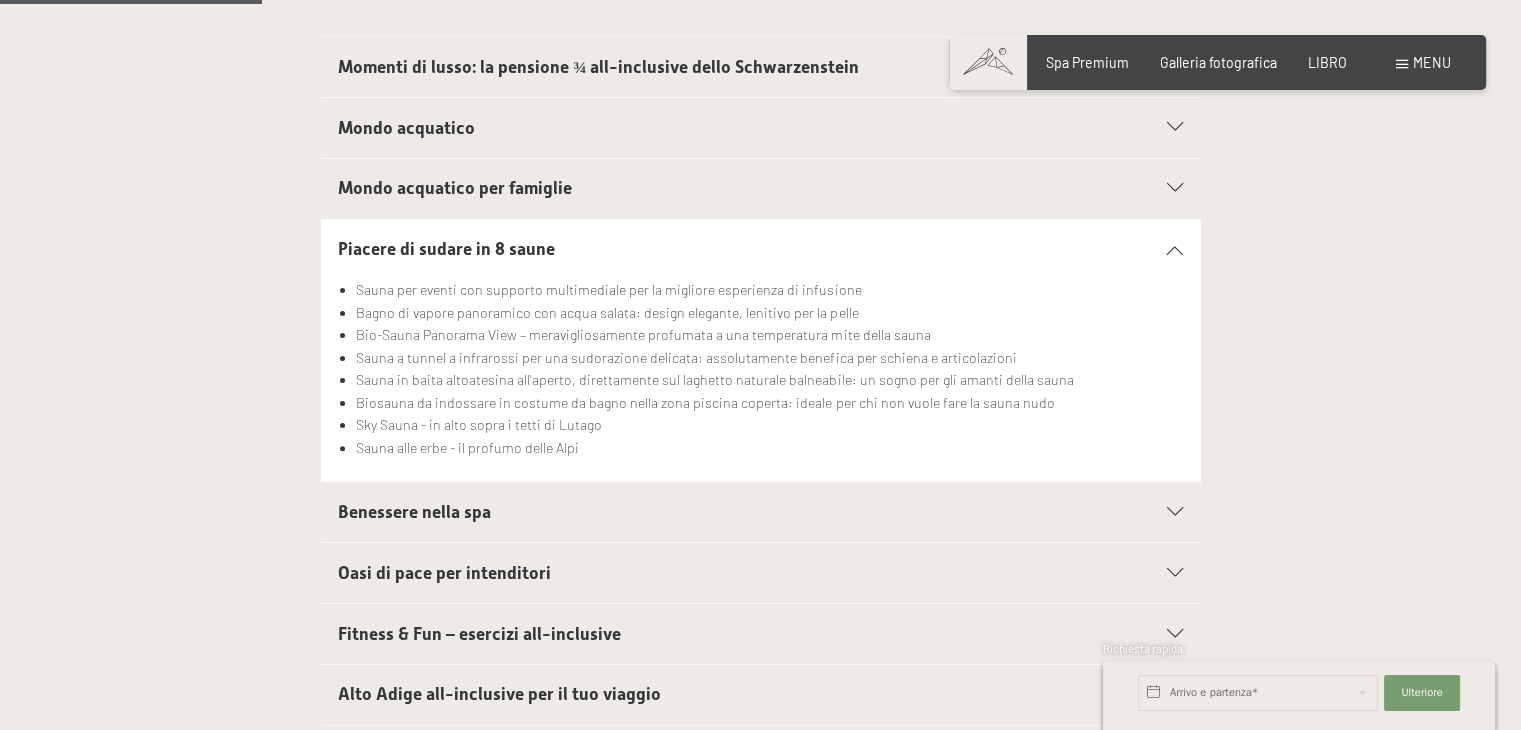 scroll, scrollTop: 600, scrollLeft: 0, axis: vertical 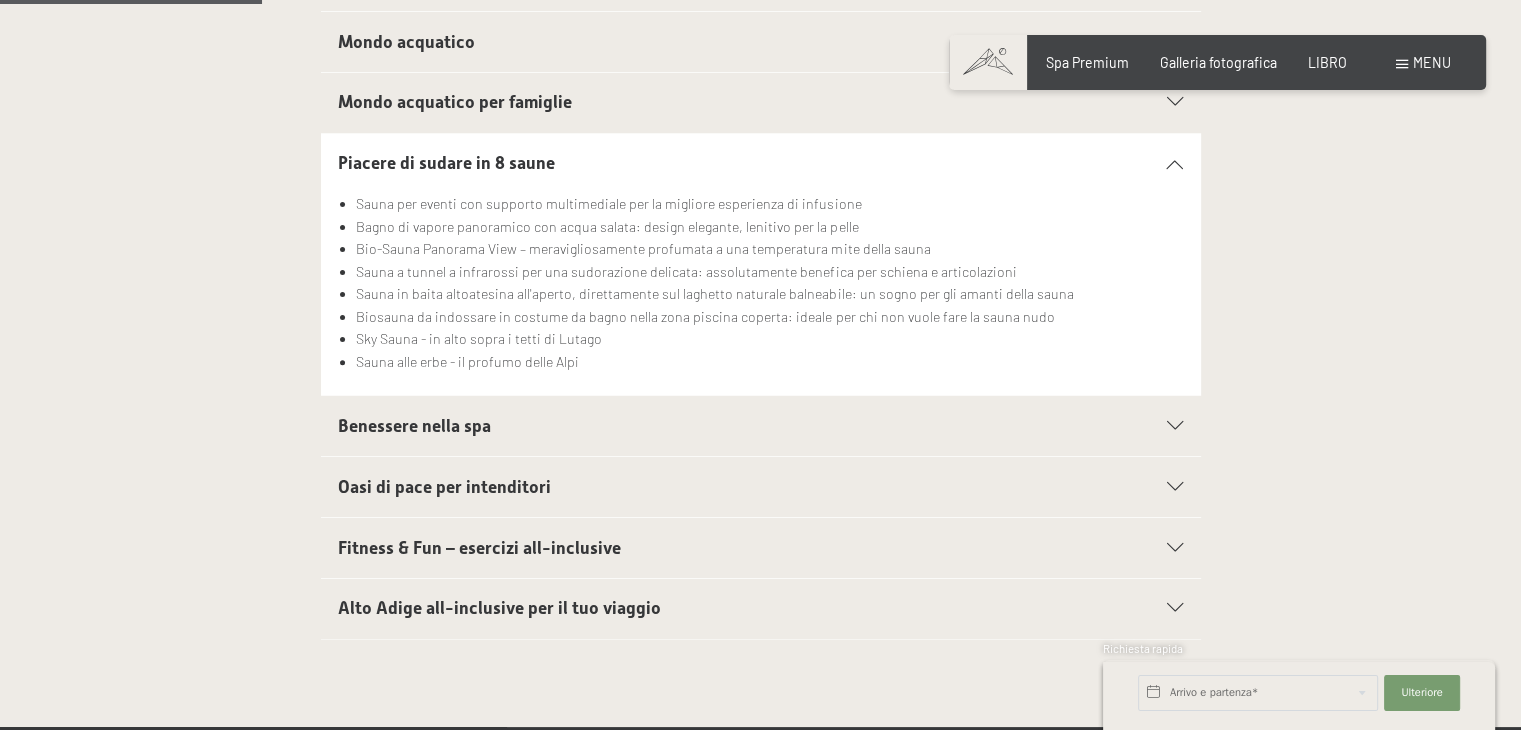 click on "Benessere nella spa" at bounding box center [760, 426] 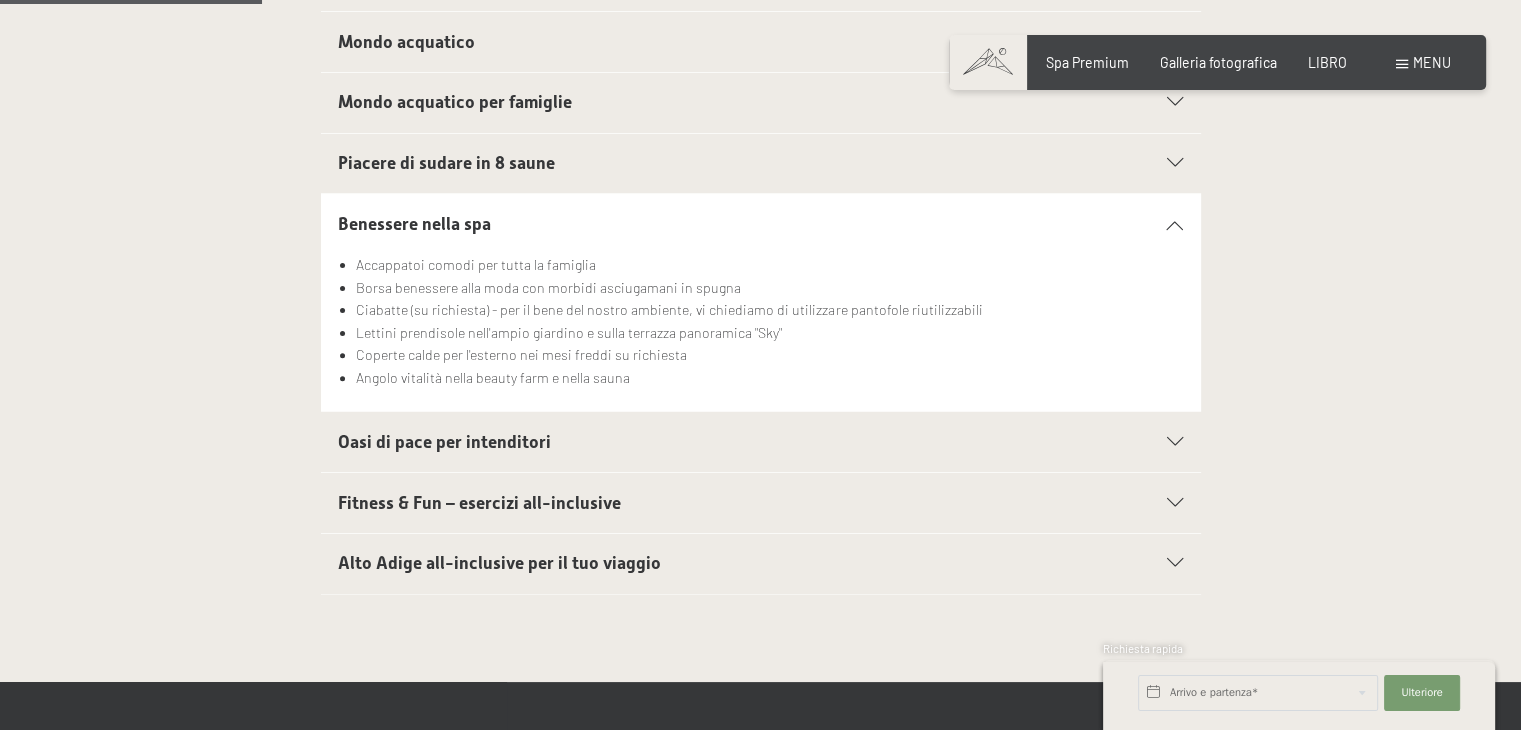click on "Oasi di pace per intenditori" at bounding box center [718, 442] 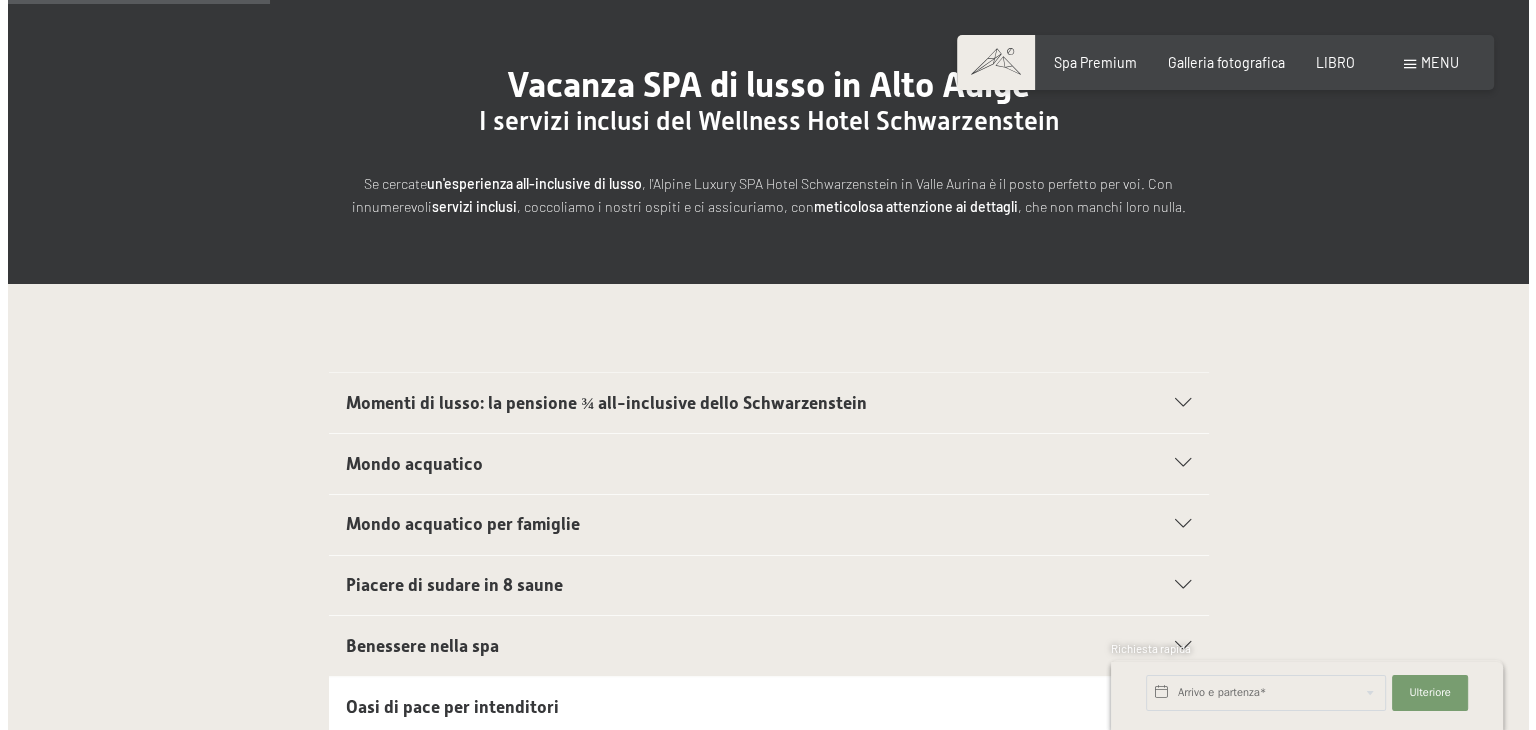 scroll, scrollTop: 0, scrollLeft: 0, axis: both 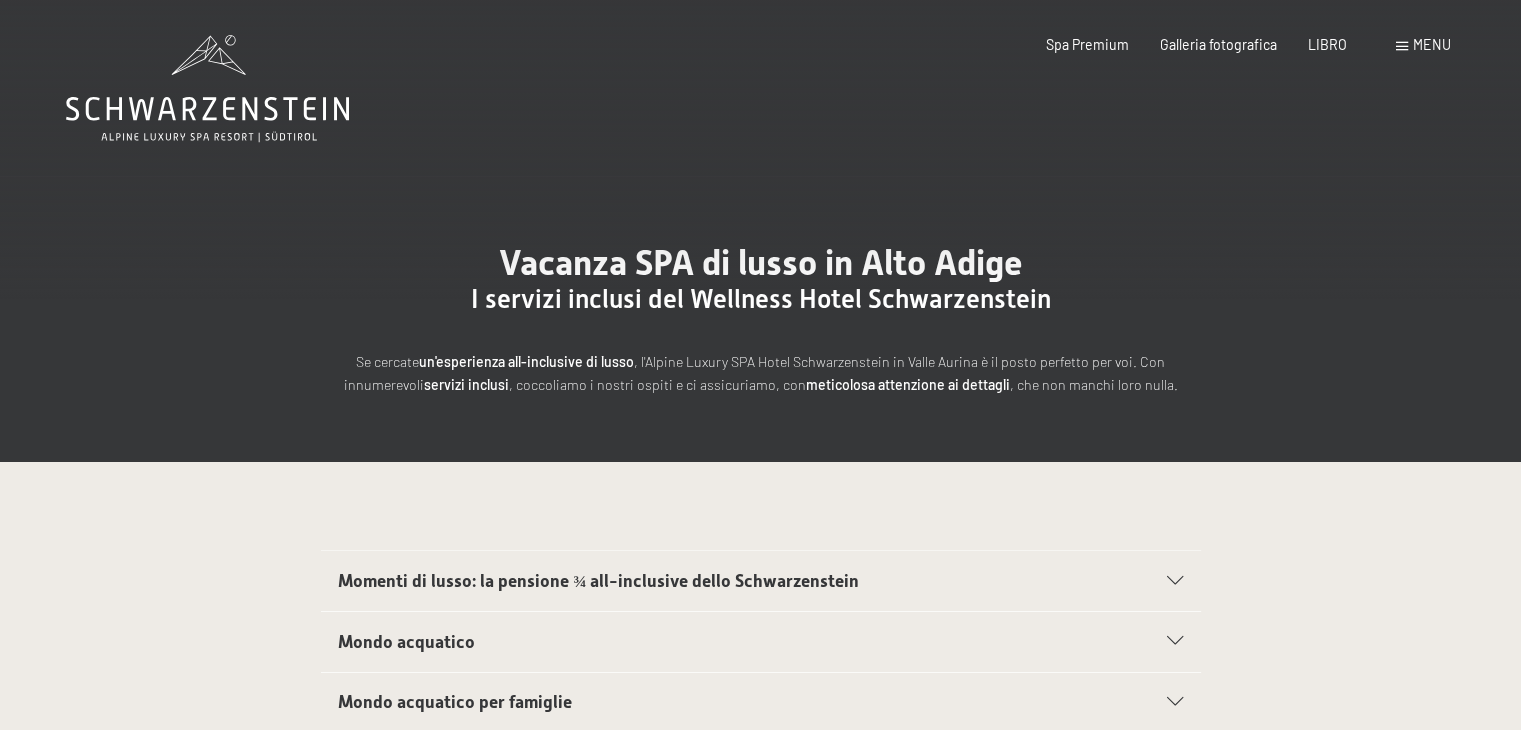 click on "Libro           Richieste                                     Spa Premium           Galleria fotografica           LIBRO           menu                                                                   DI       ESSO       IT               Buono             Galleria fotografica               Richieste           Libro                   DI       ESSO       IT                     Lo Schwarzenstein         Novità da Schwarzenstein       I tuoi ospiti       Spa Premium       buongustaio       Attivo       Programma settimanale       Immagini           Famiglia       GoGreen       Belvita       Galleria fotografica                   Alloggi e prezzi         Servizi inclusivi       Camere e prezzi       lista           Offerte       lista           Prezzi famiglia       Trattamenti termali       Bonus fedeltà       Richiesta       prenotazione       Termini e Condizioni - Info       Buono       Idea regalo       Appartamento Luxegg                   Vicinanze" at bounding box center (1217, 45) 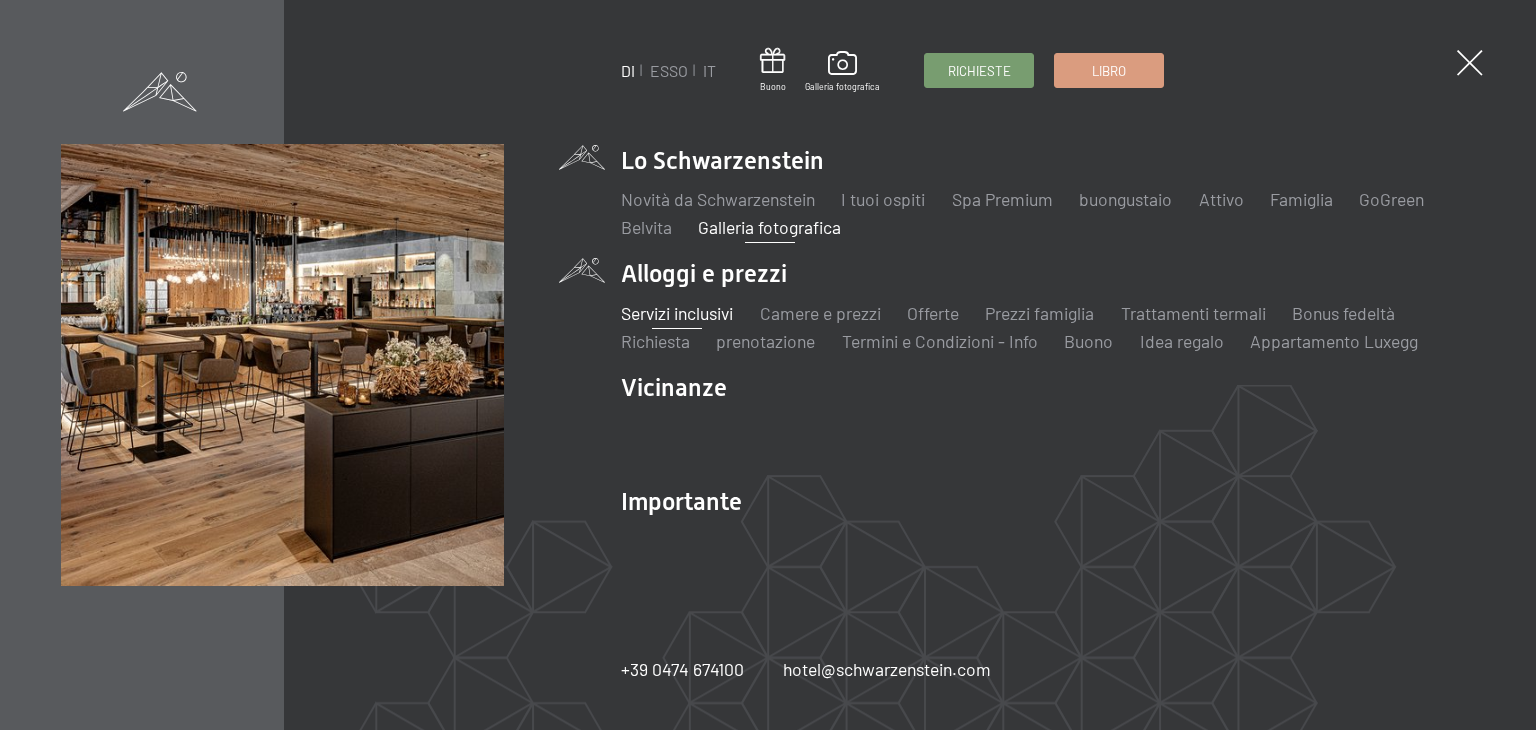 click on "Galleria fotografica" at bounding box center (769, 227) 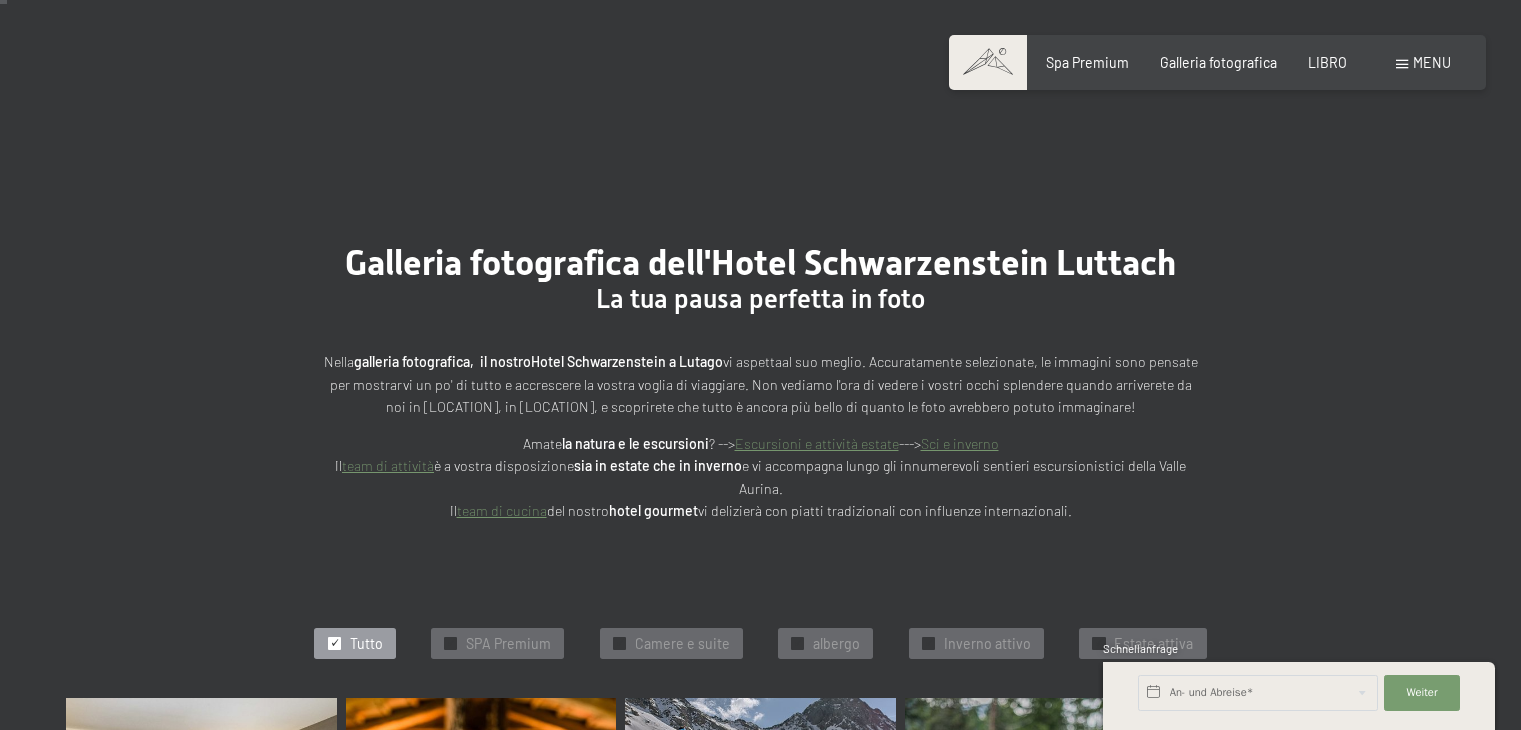 scroll, scrollTop: 272, scrollLeft: 0, axis: vertical 